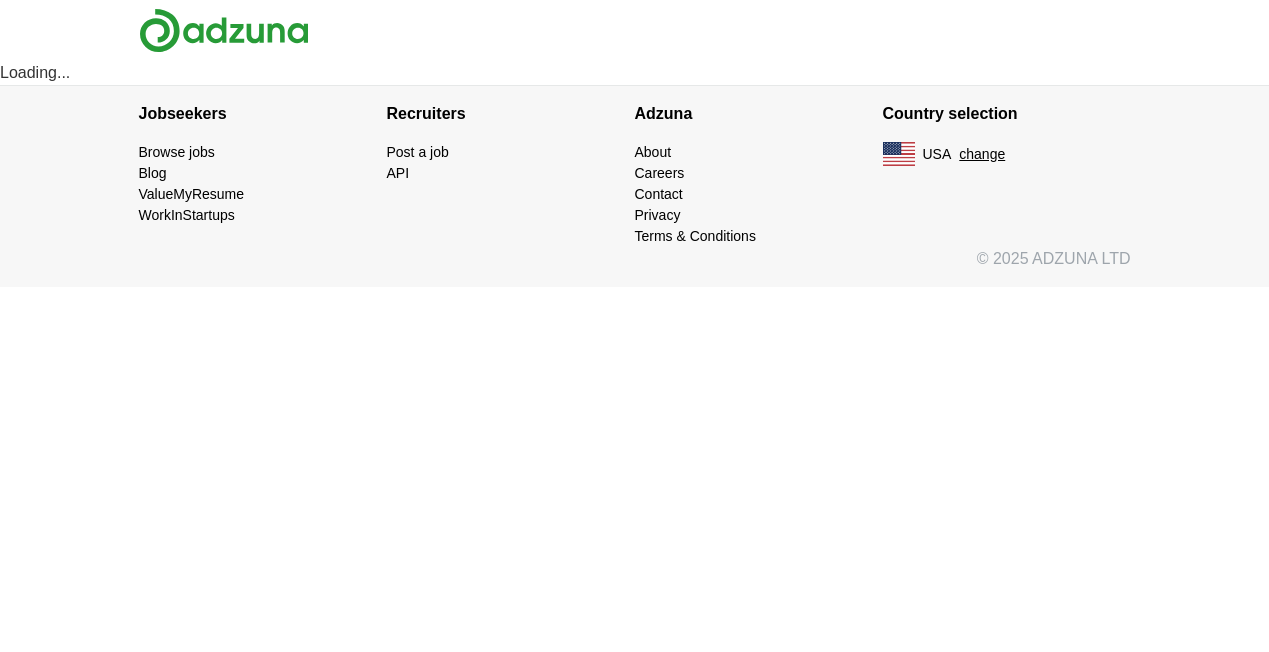 scroll, scrollTop: 0, scrollLeft: 0, axis: both 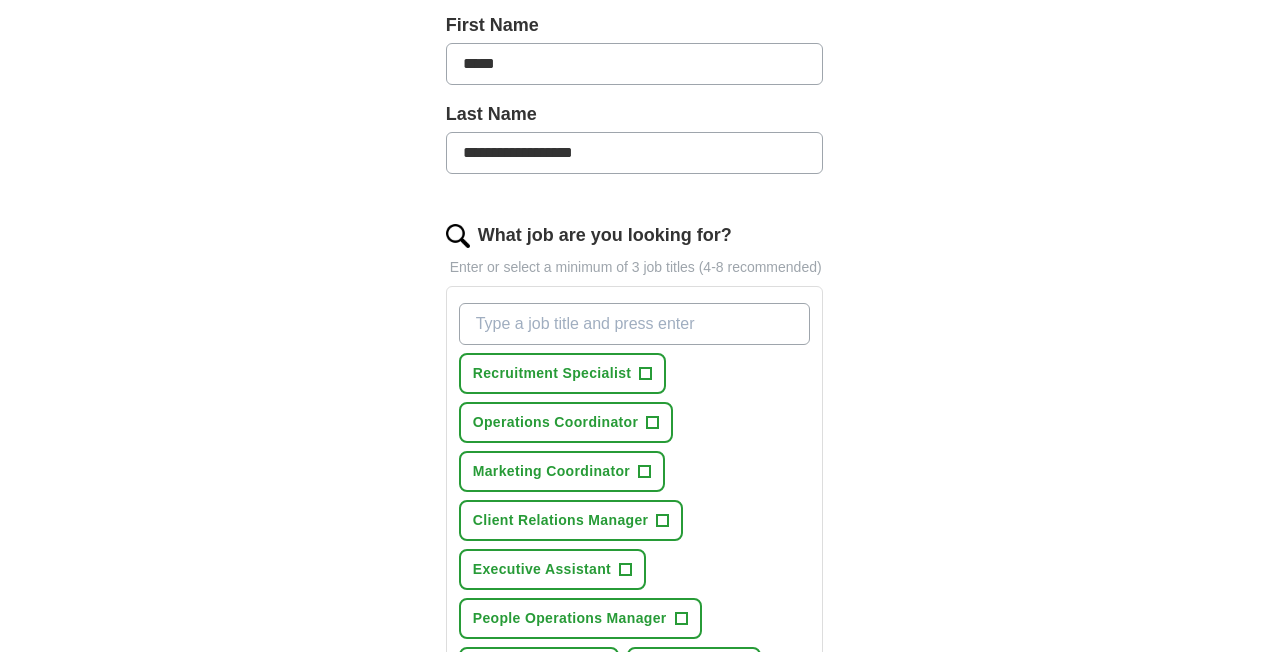 click on "What job are you looking for?" at bounding box center (635, 324) 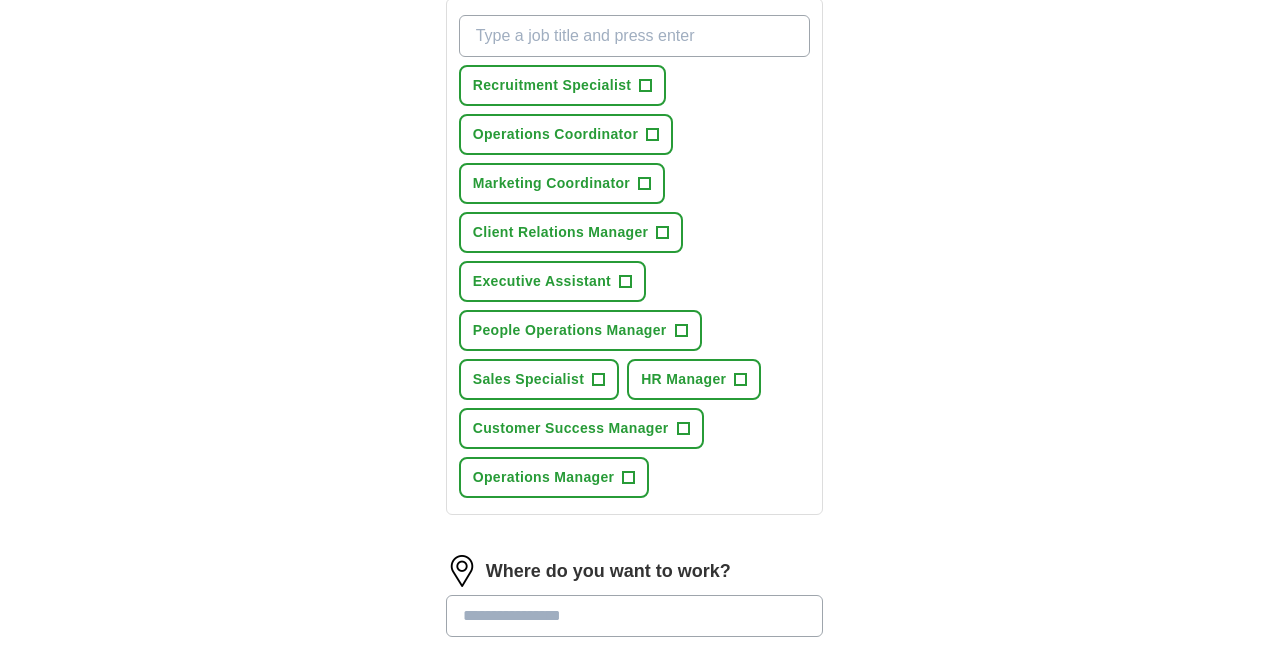 scroll, scrollTop: 763, scrollLeft: 0, axis: vertical 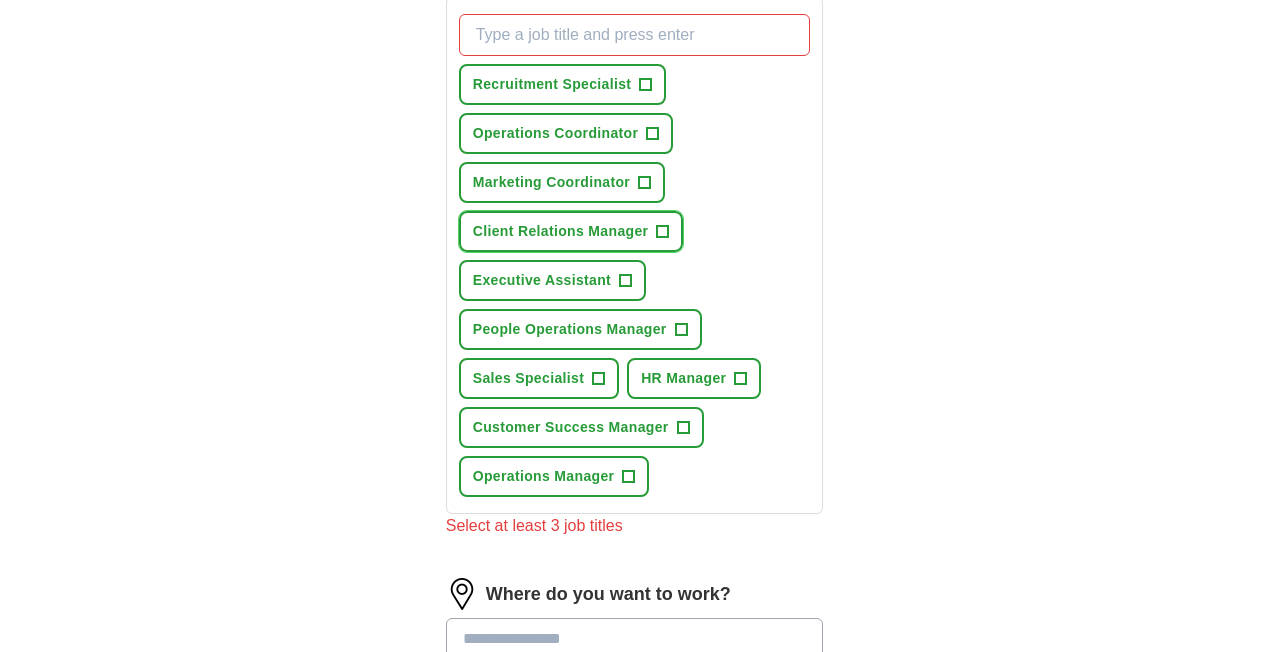 click on "+" at bounding box center (663, 232) 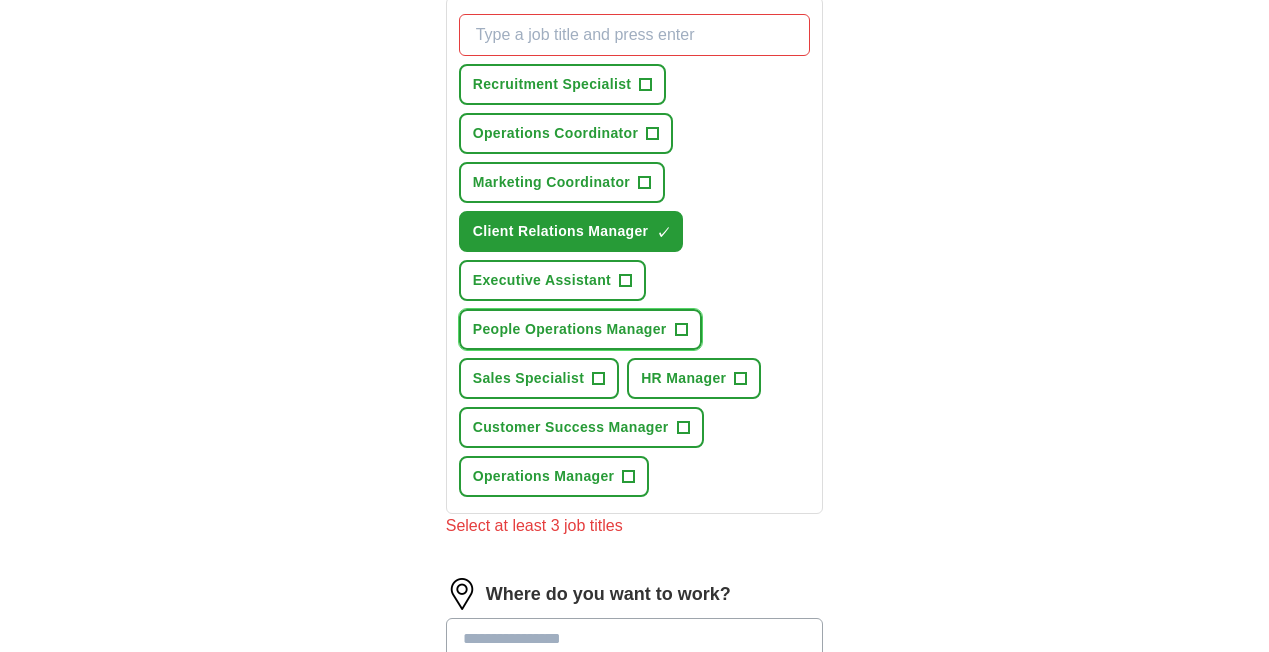 click on "People Operations Manager +" at bounding box center (580, 329) 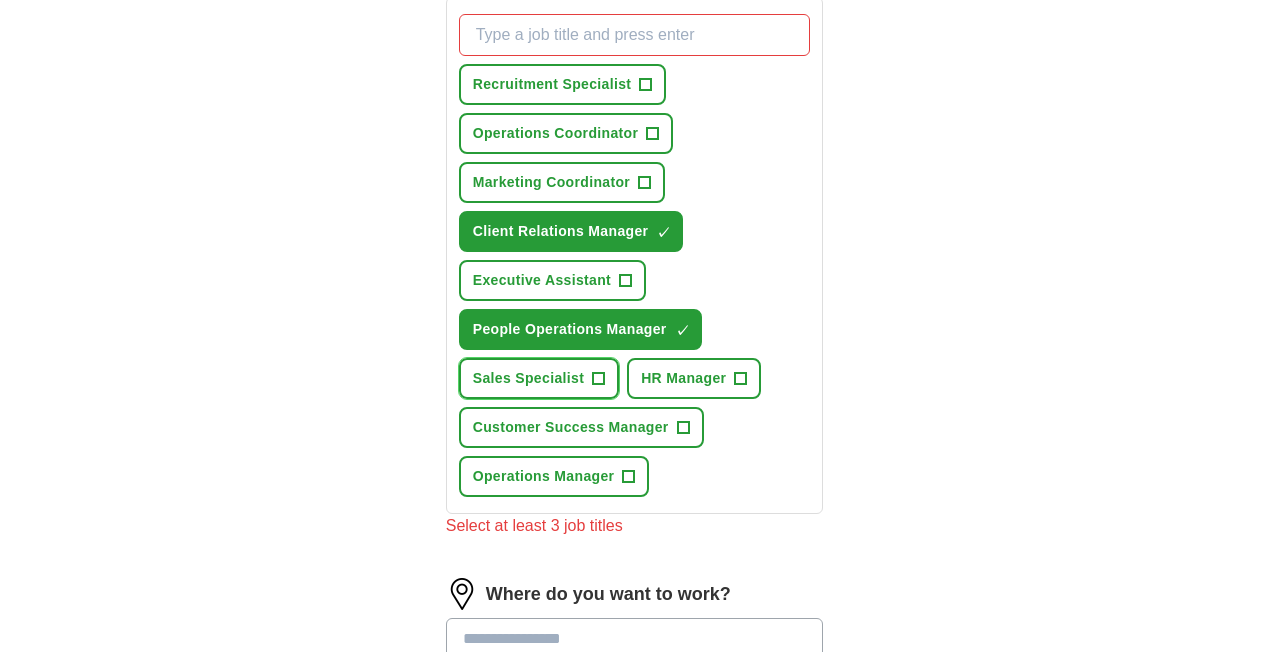 click on "Sales Specialist +" at bounding box center [539, 378] 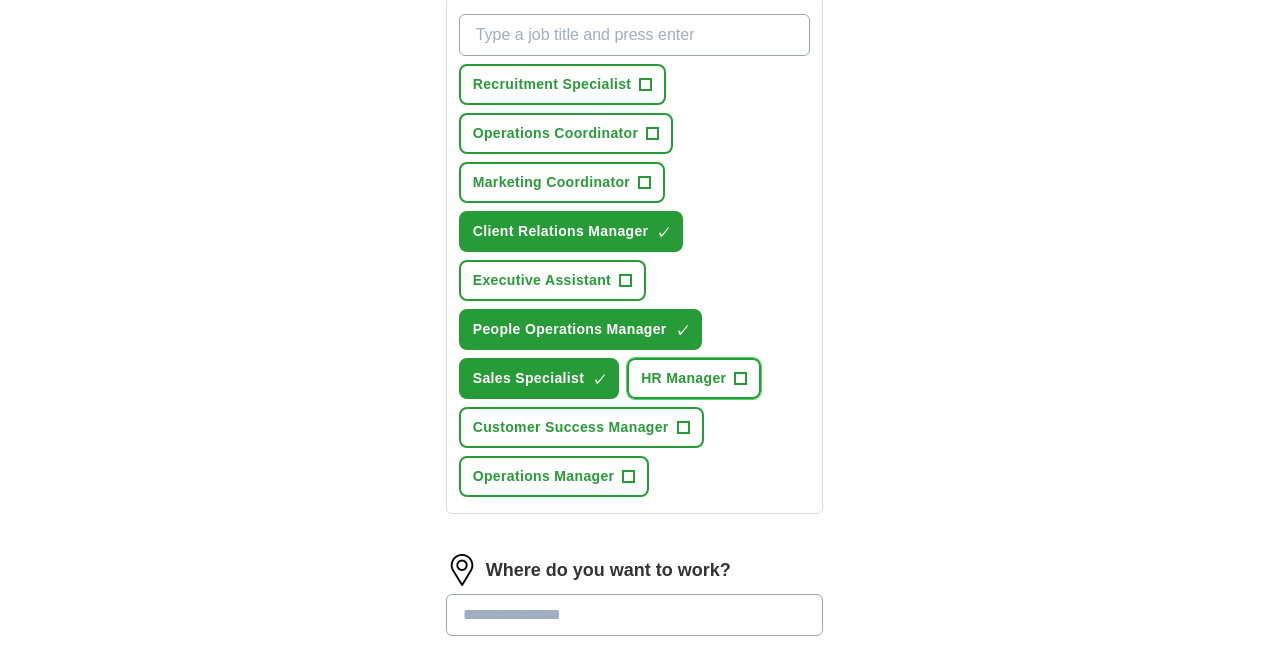 click on "+" at bounding box center [741, 379] 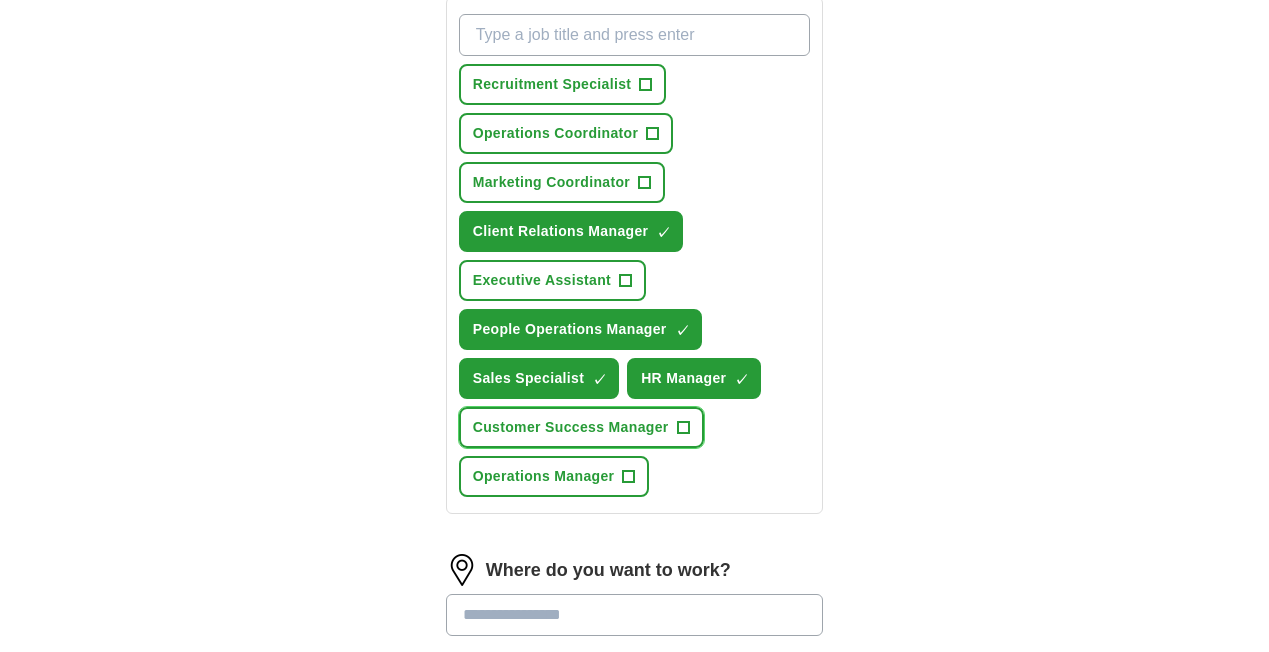 click on "Customer Success Manager +" at bounding box center [581, 427] 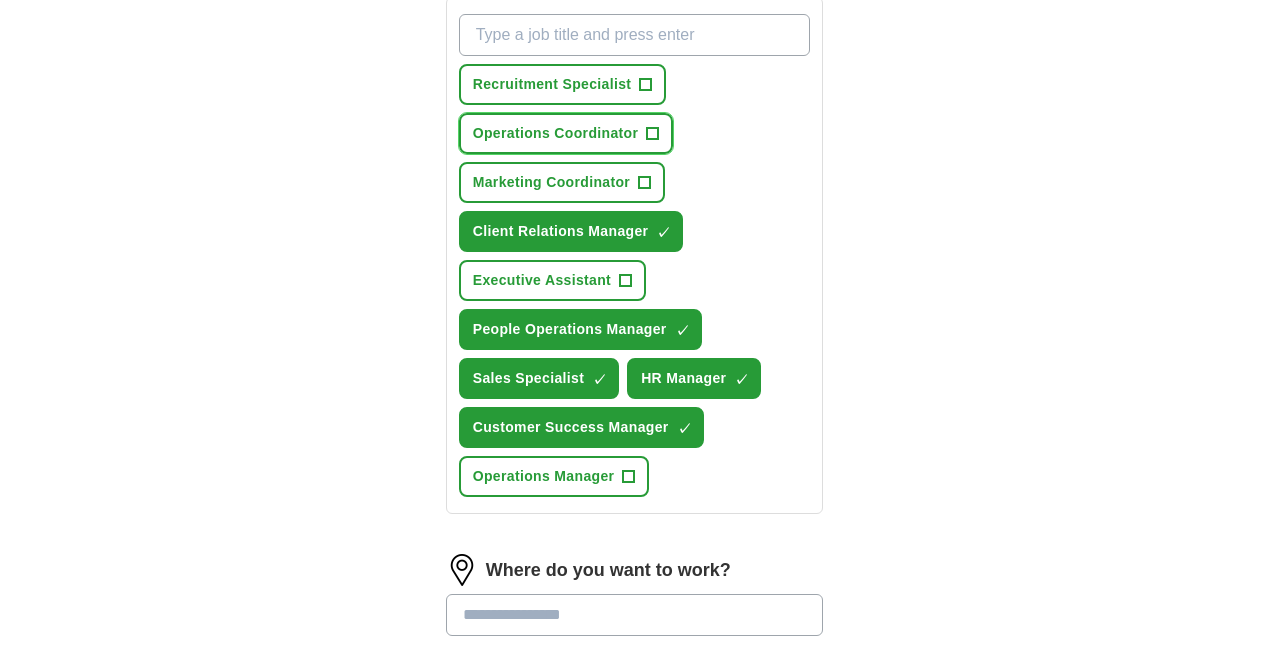 click on "+" at bounding box center [653, 134] 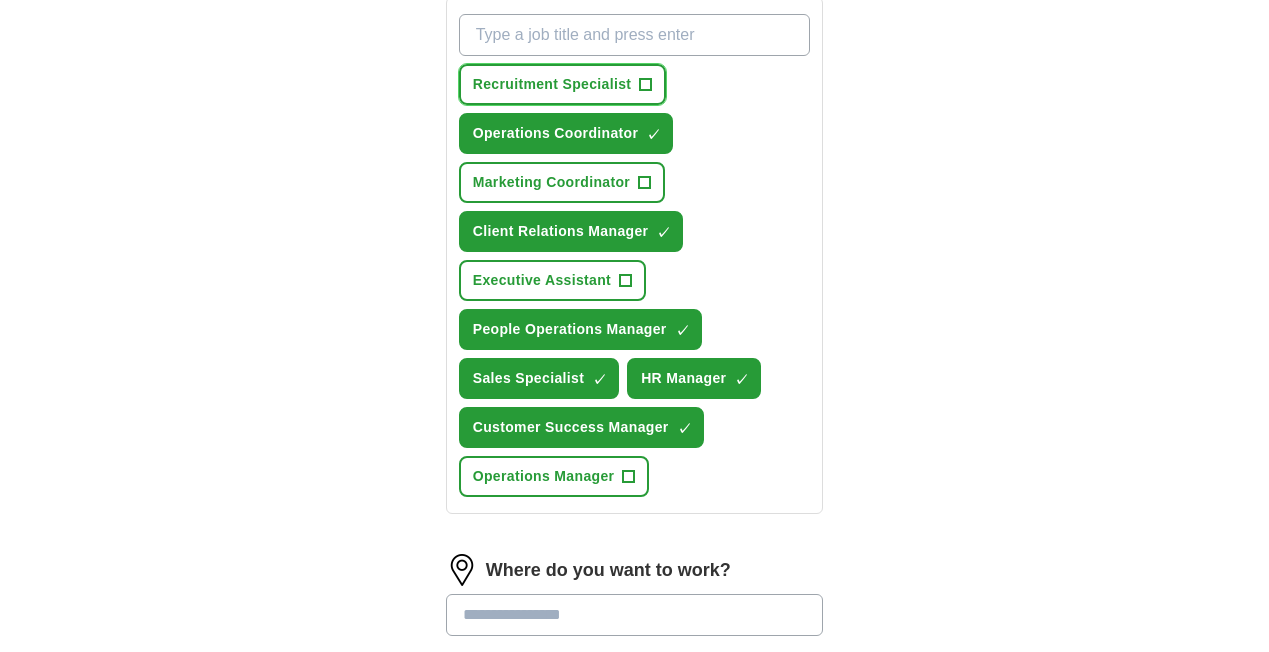 click on "+" at bounding box center [646, 85] 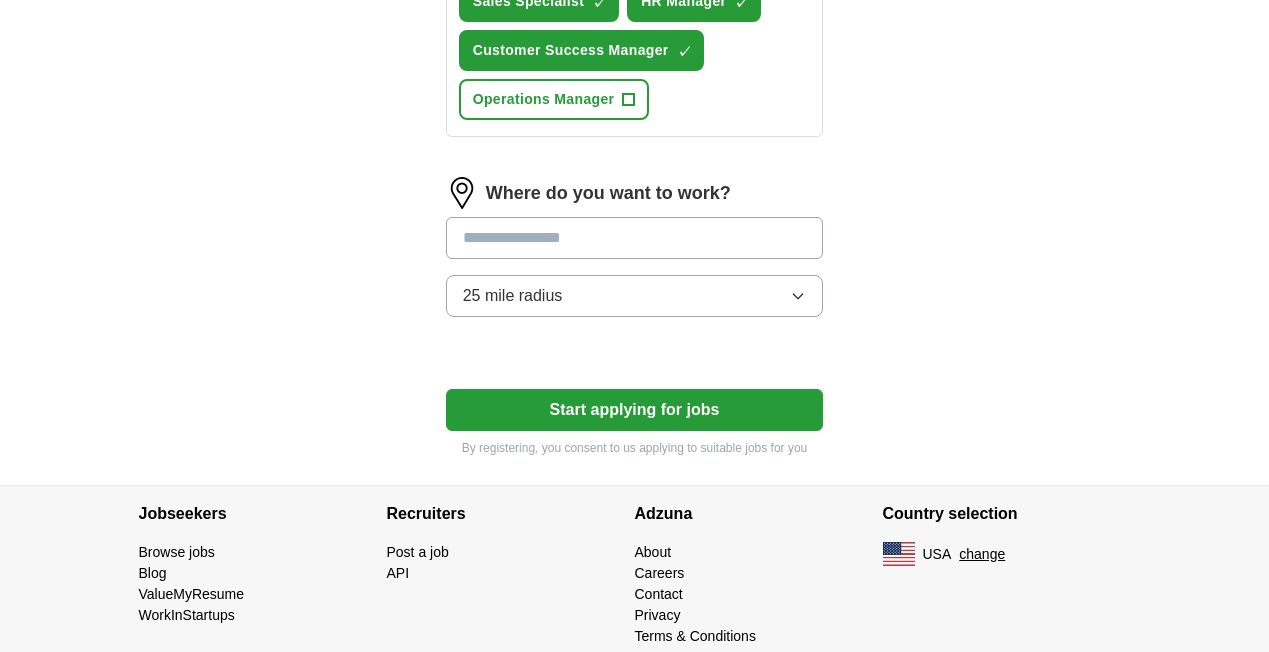 scroll, scrollTop: 1145, scrollLeft: 0, axis: vertical 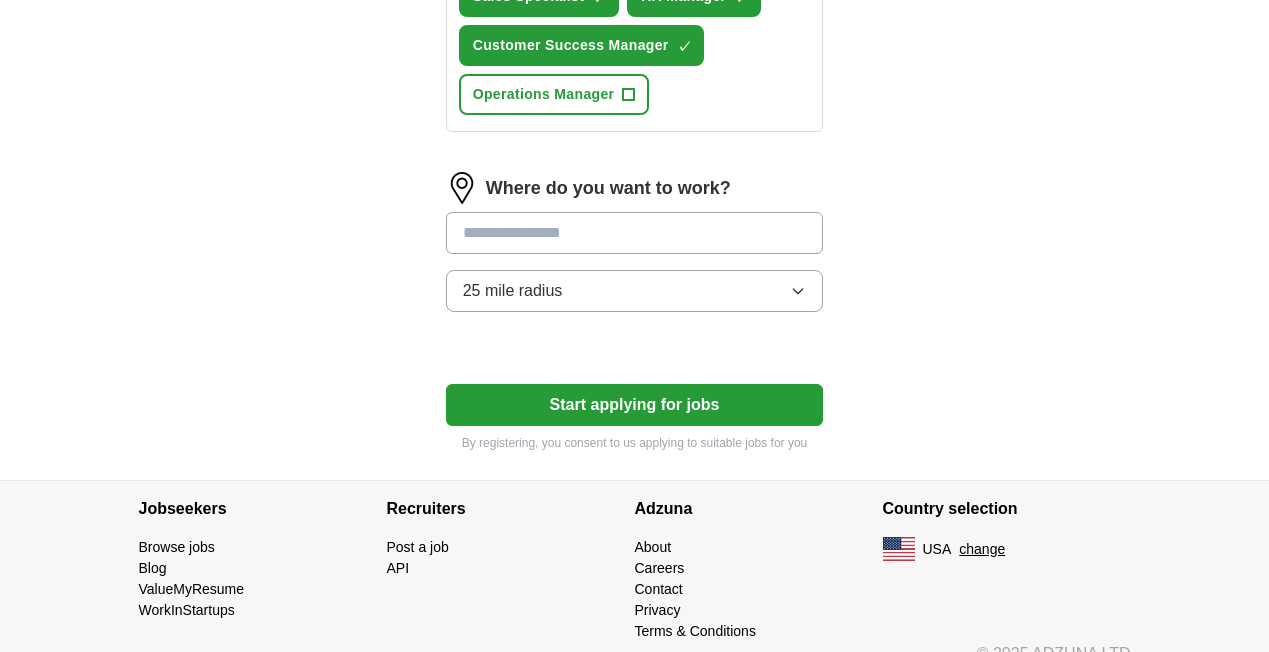 click at bounding box center (635, 233) 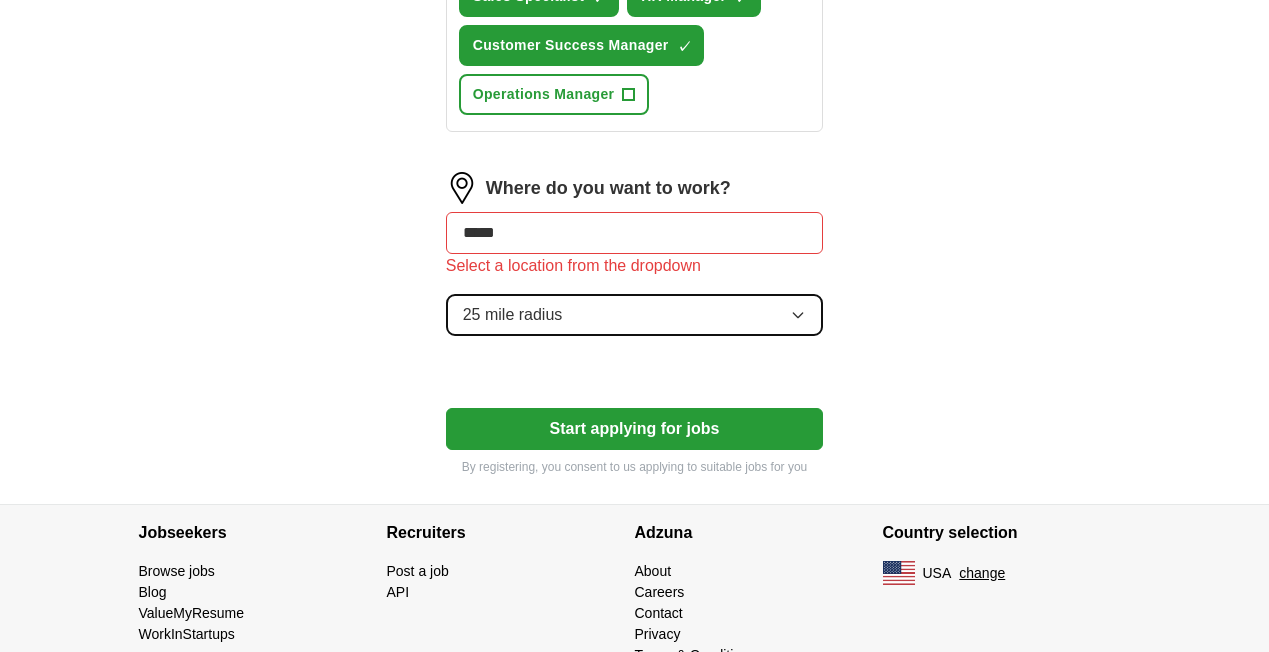 click on "25 mile radius" at bounding box center (635, 315) 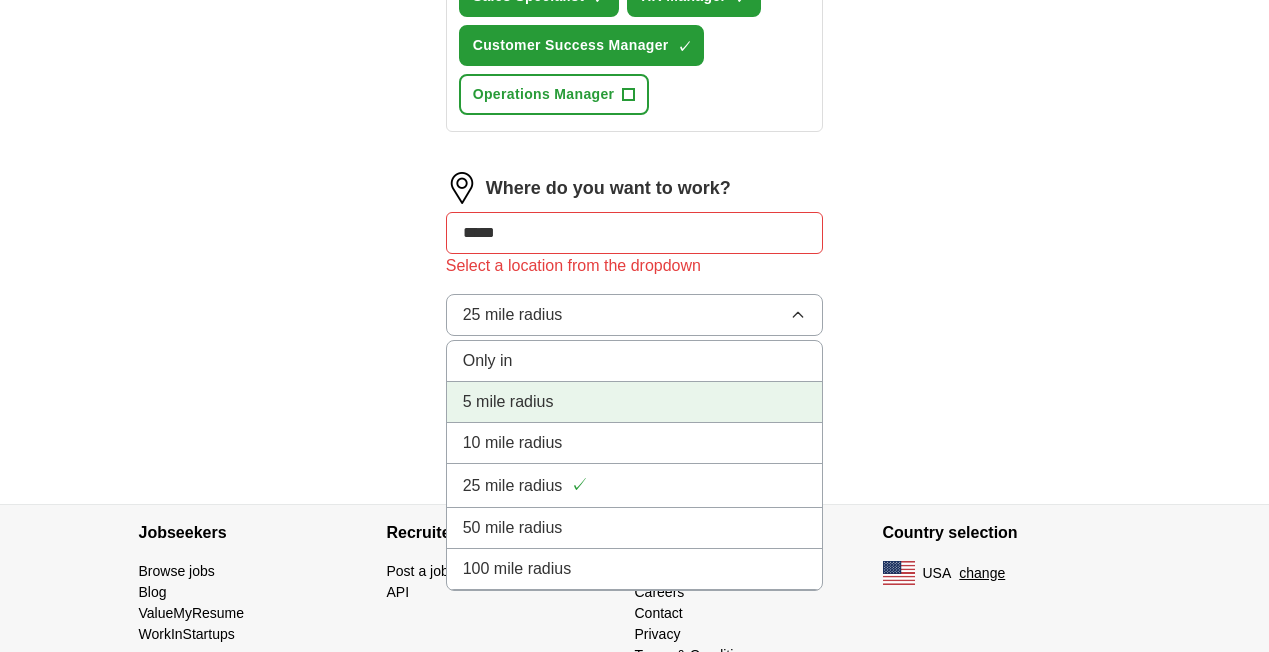 click on "5 mile radius" at bounding box center [635, 402] 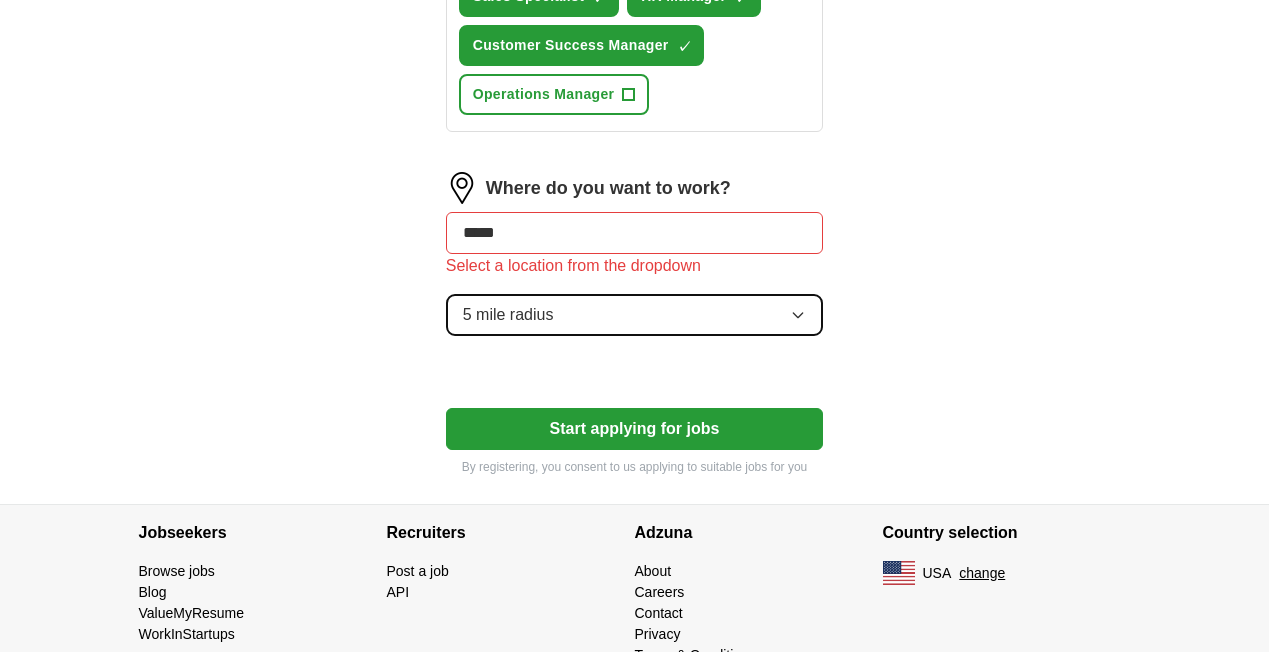 click on "5 mile radius" at bounding box center [635, 315] 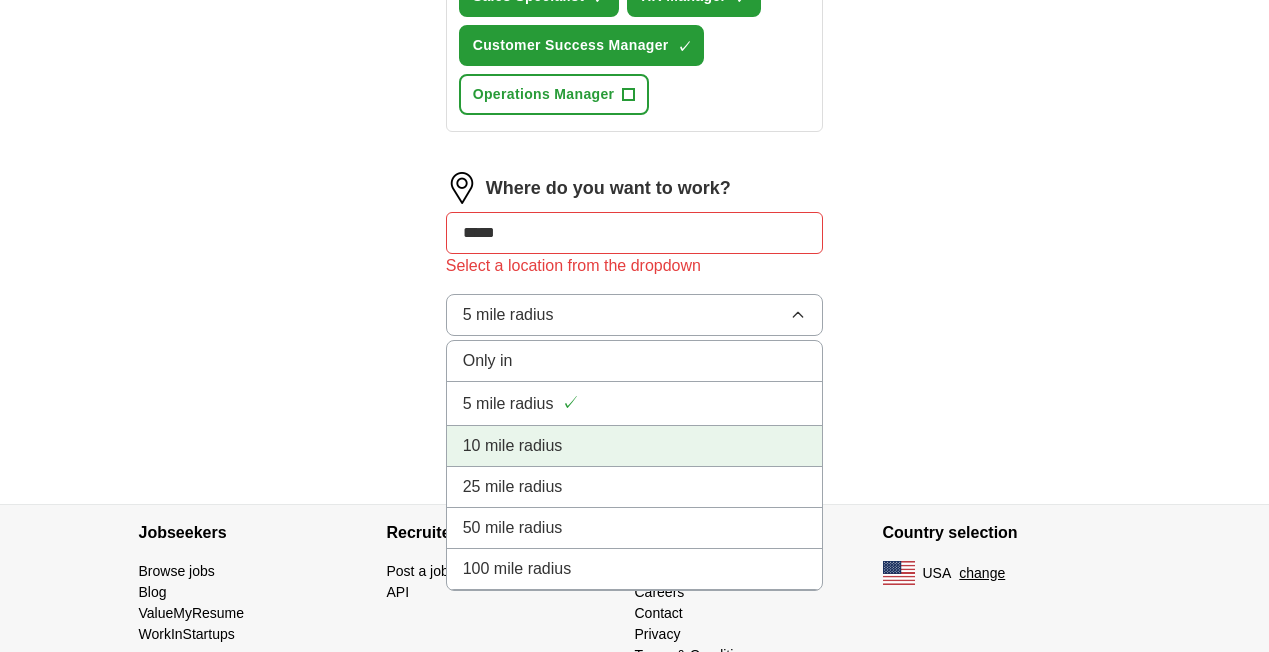 click on "10 mile radius" at bounding box center [635, 446] 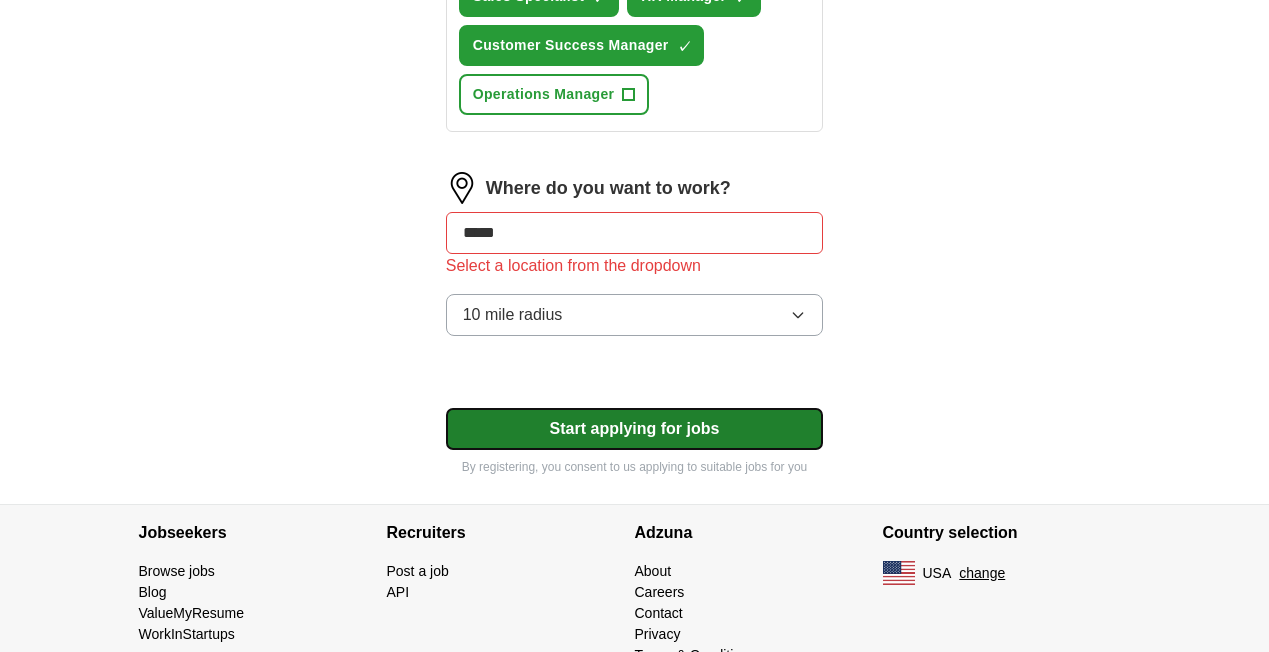 click on "Start applying for jobs" at bounding box center [635, 429] 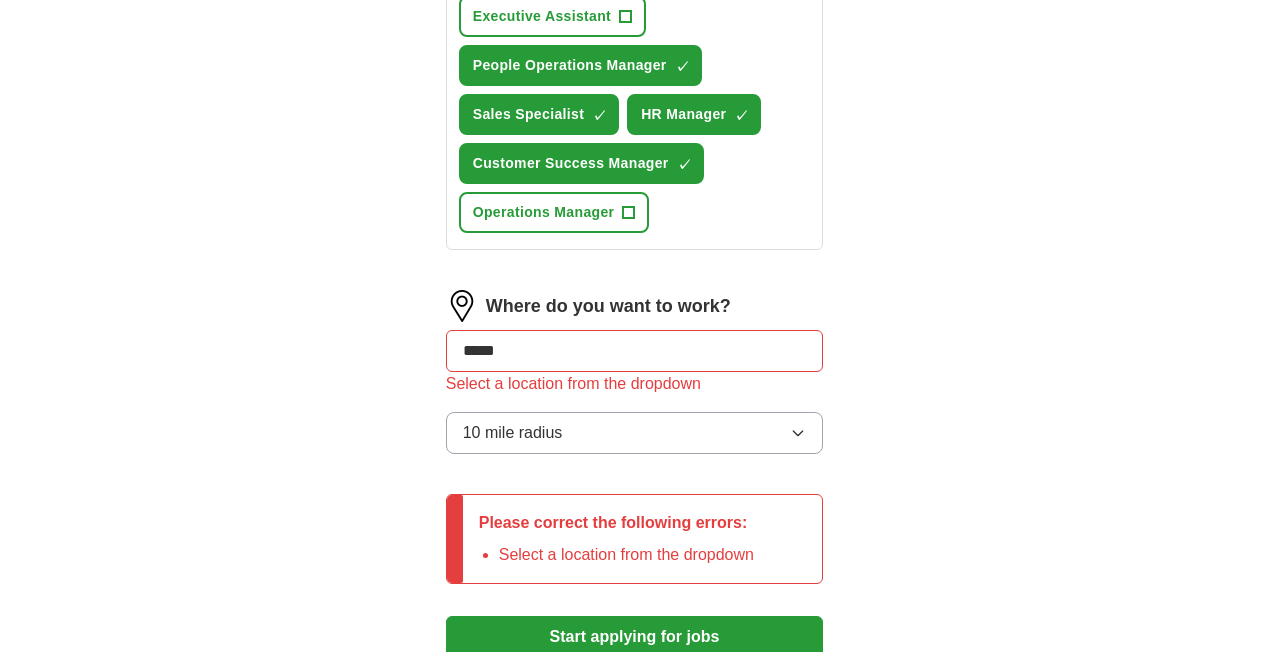 scroll, scrollTop: 1022, scrollLeft: 0, axis: vertical 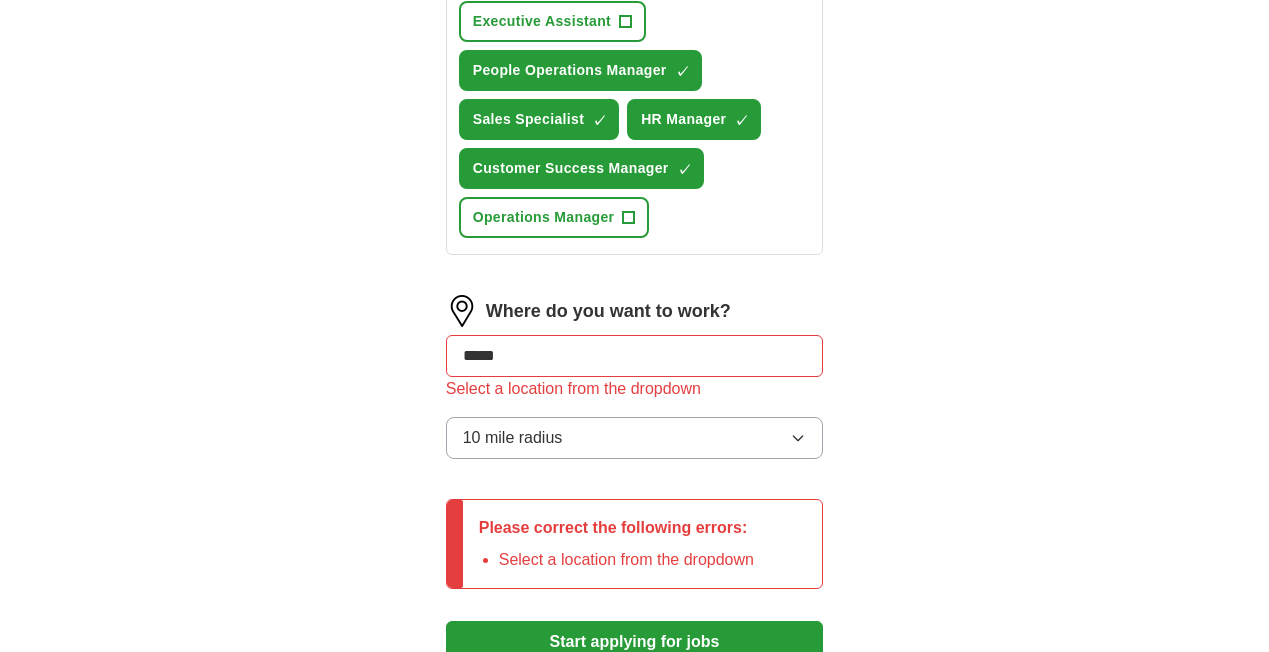 click on "*****" at bounding box center [635, 356] 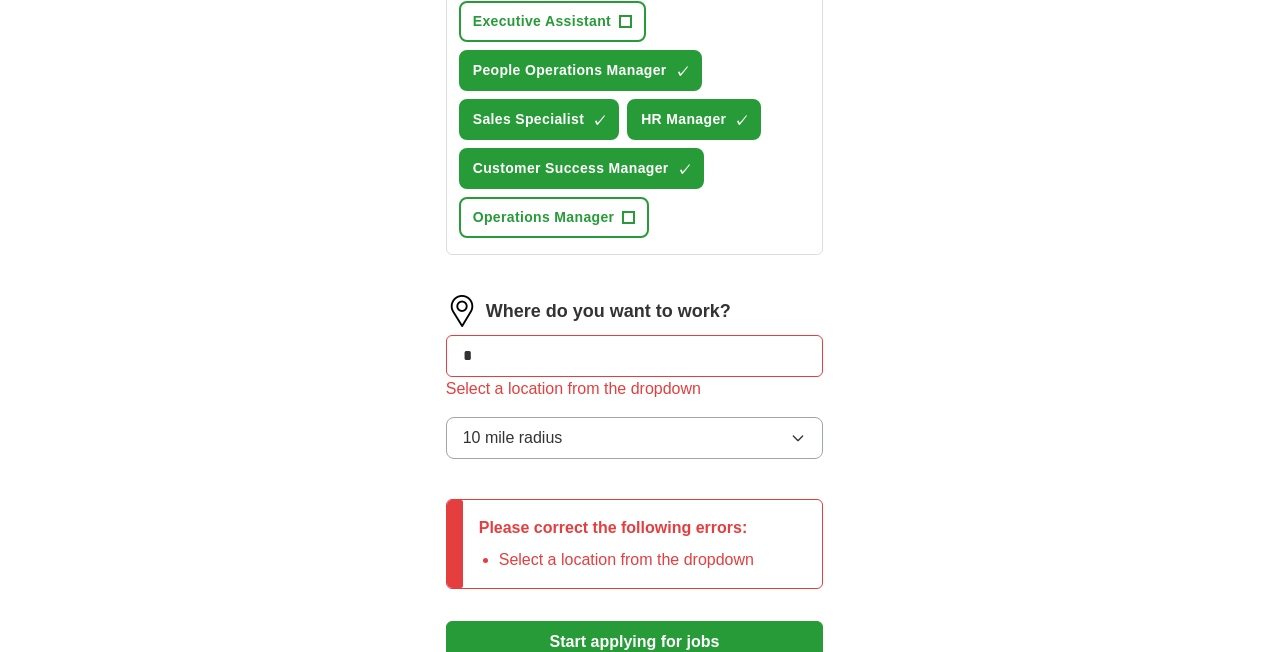type on "*" 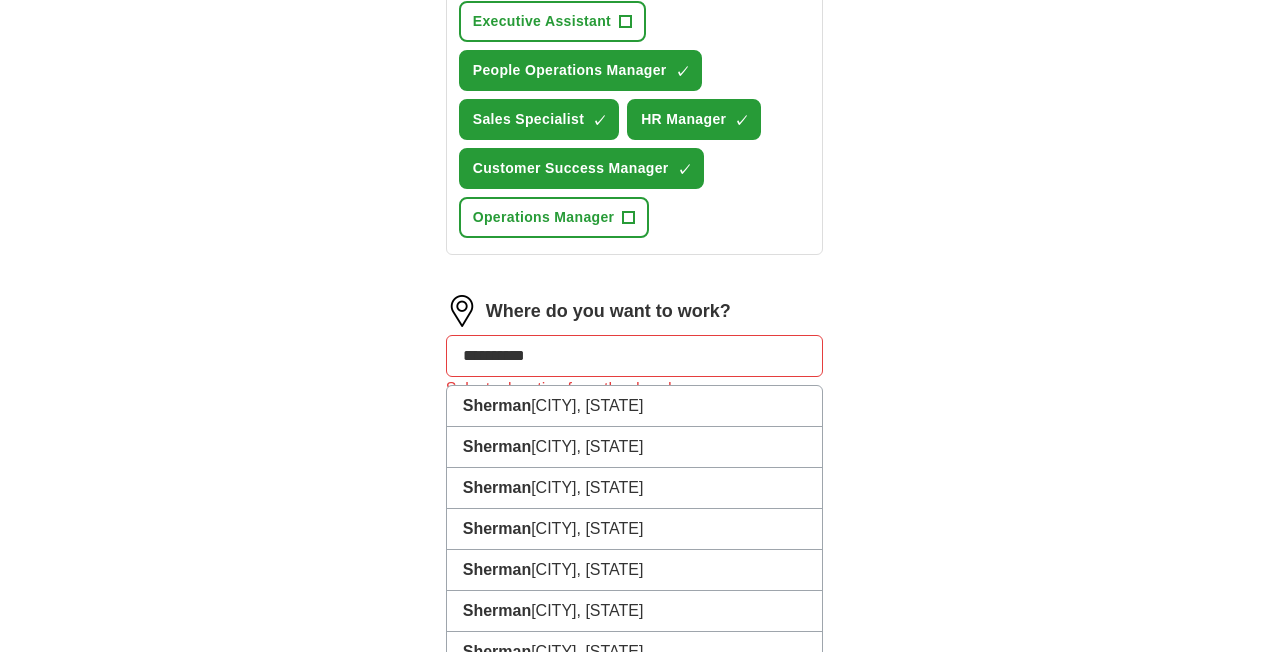 type on "**********" 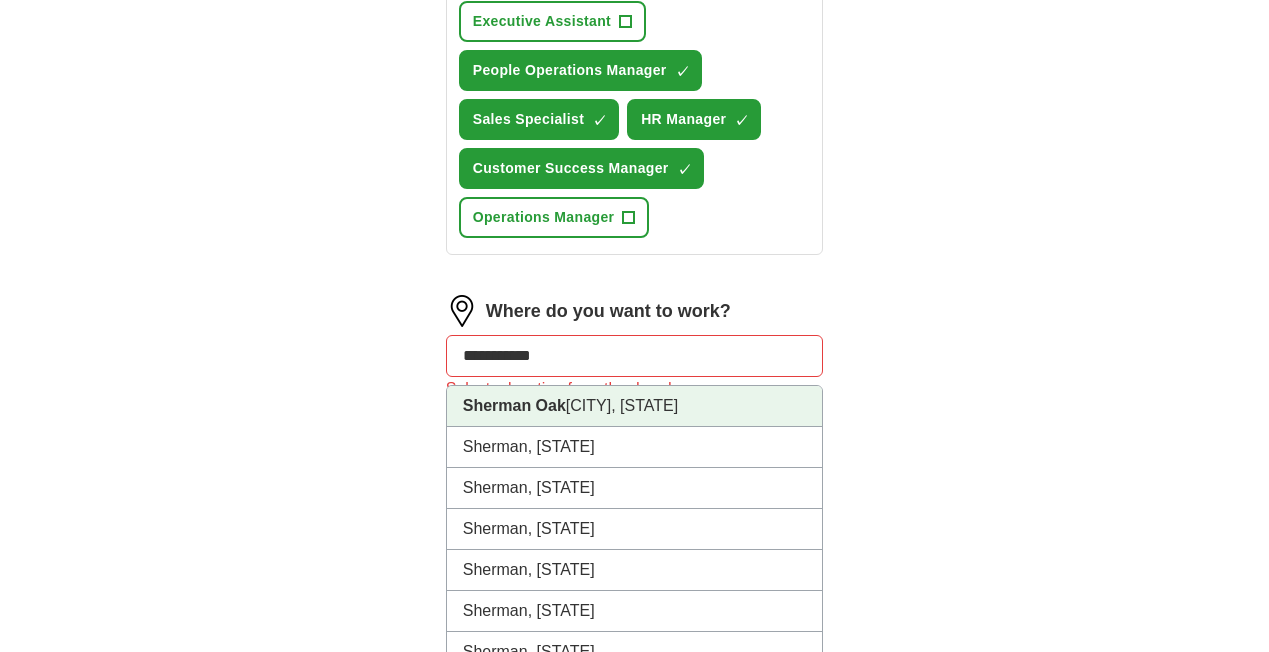 click on "Sherman Oak s, CA" at bounding box center (635, 406) 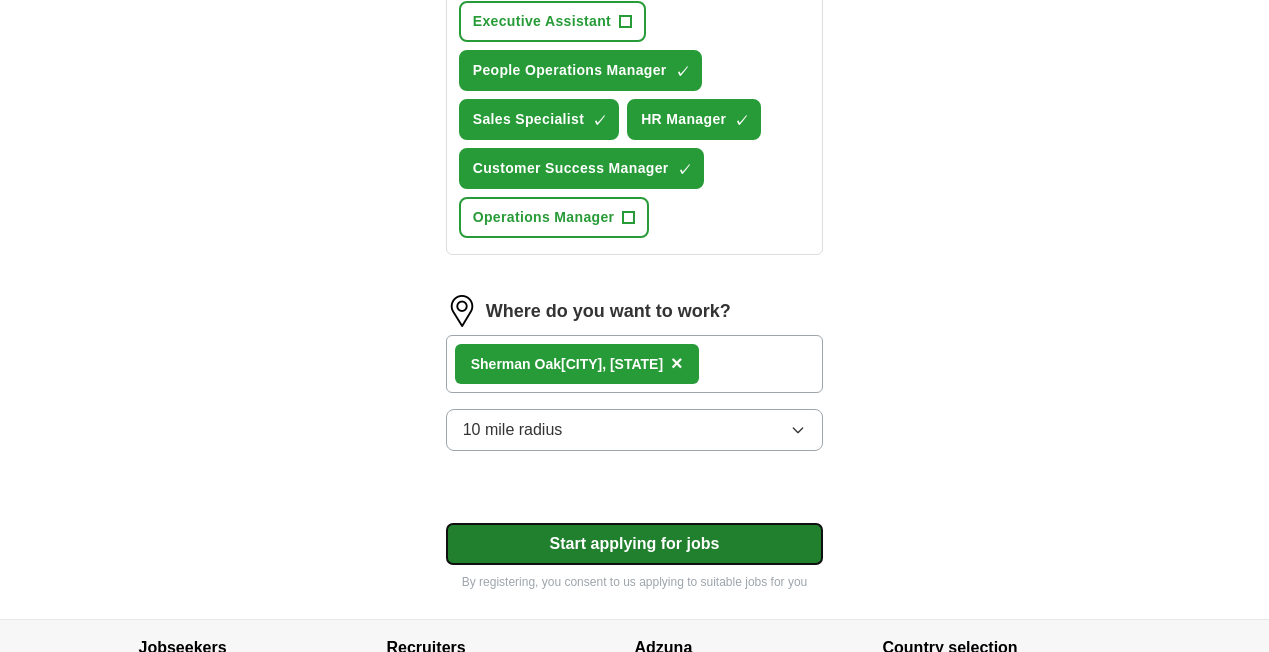 click on "Start applying for jobs" at bounding box center (635, 544) 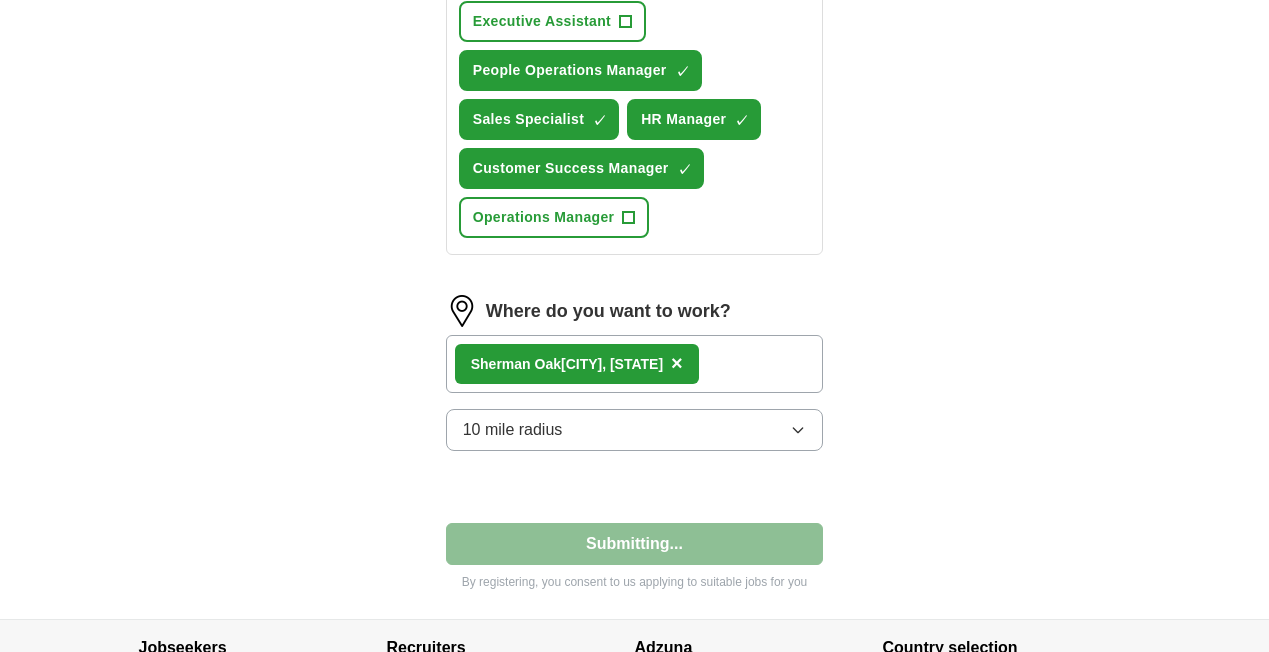 select on "**" 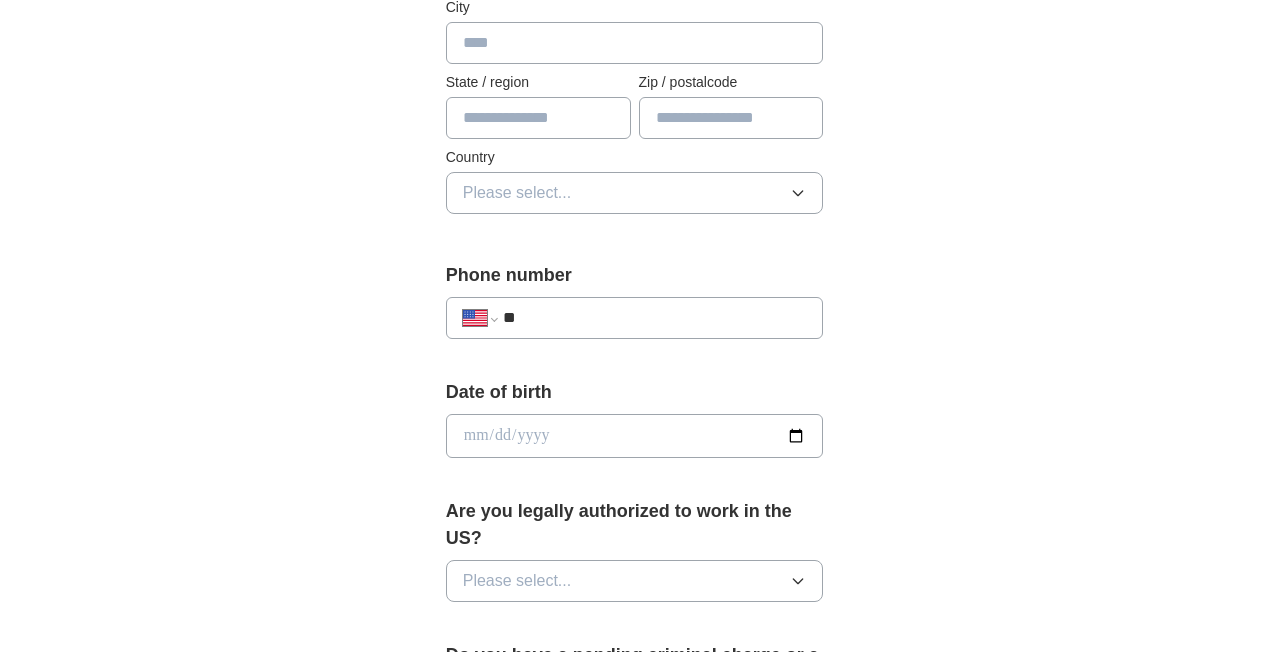 scroll, scrollTop: 589, scrollLeft: 0, axis: vertical 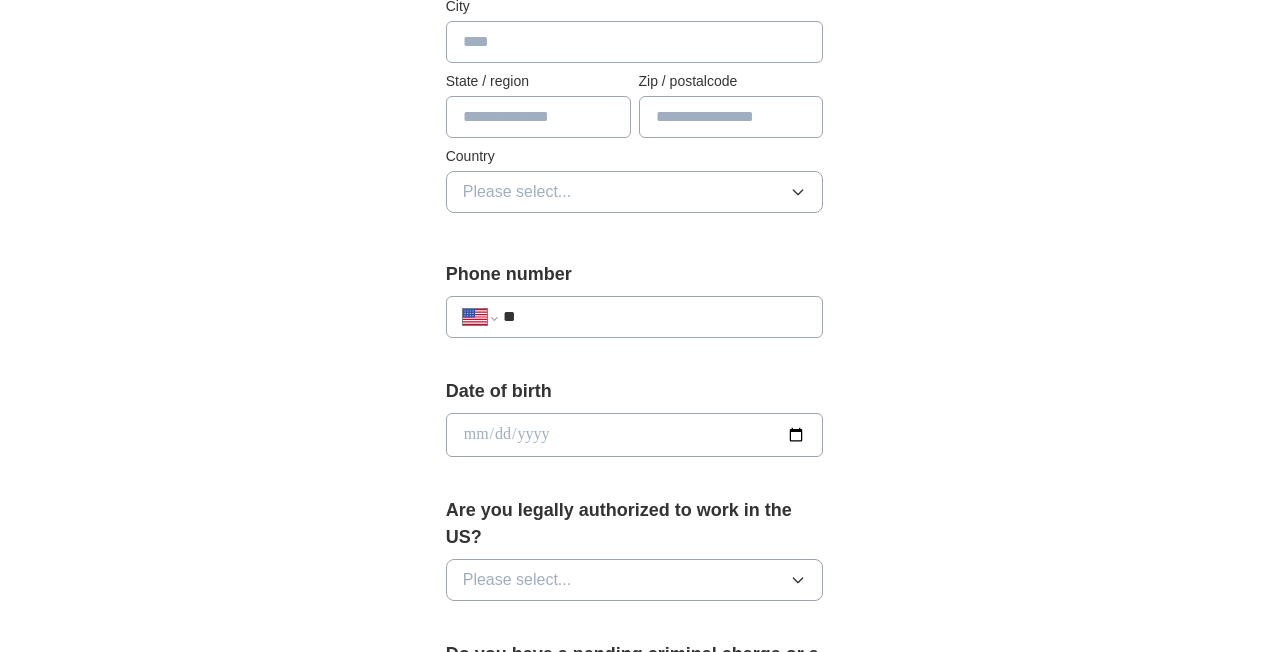 click on "**" at bounding box center (655, 317) 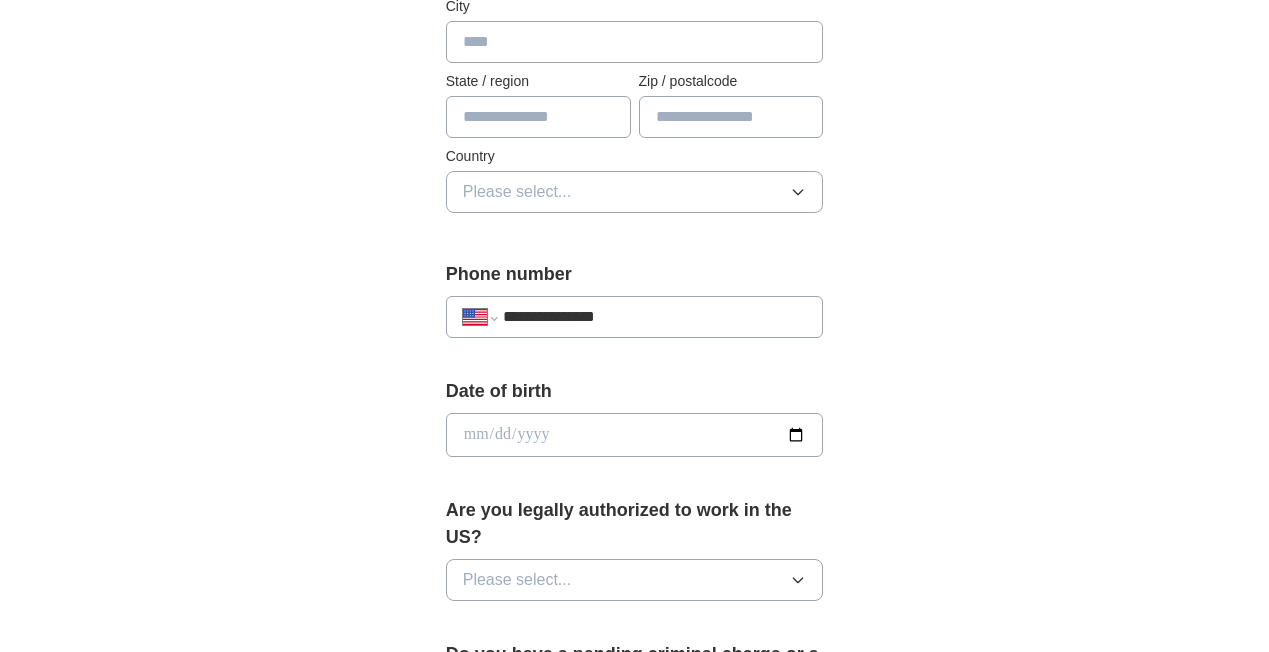 type on "**********" 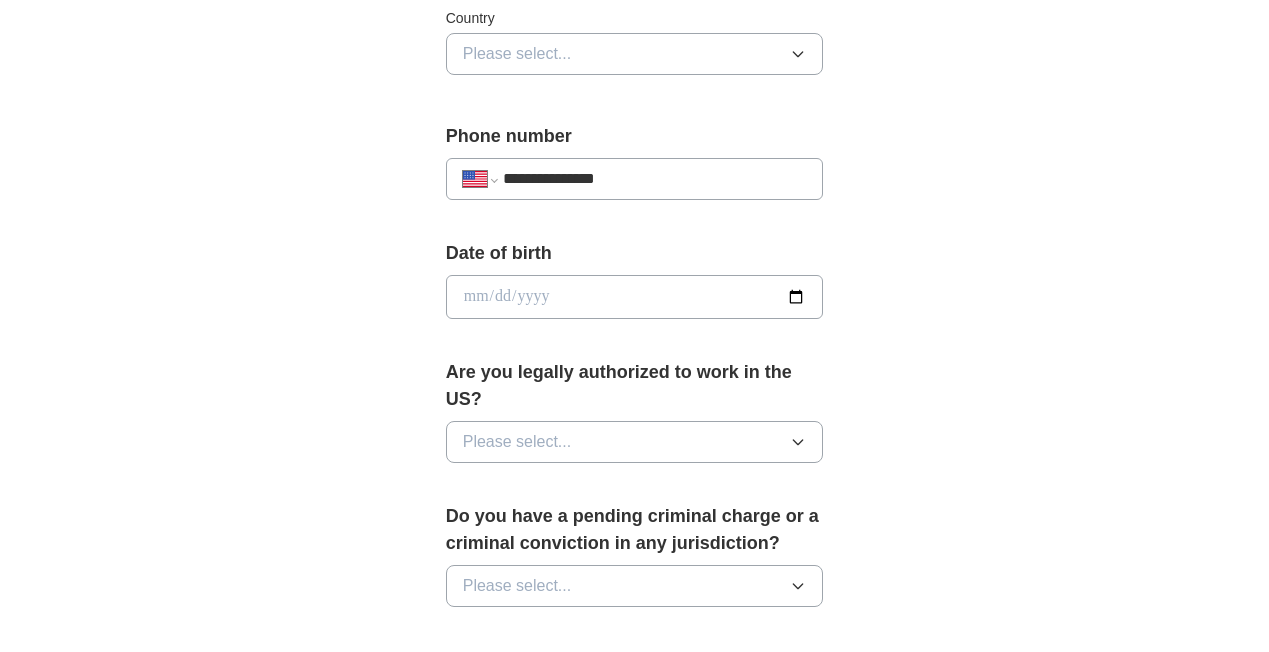 scroll, scrollTop: 737, scrollLeft: 0, axis: vertical 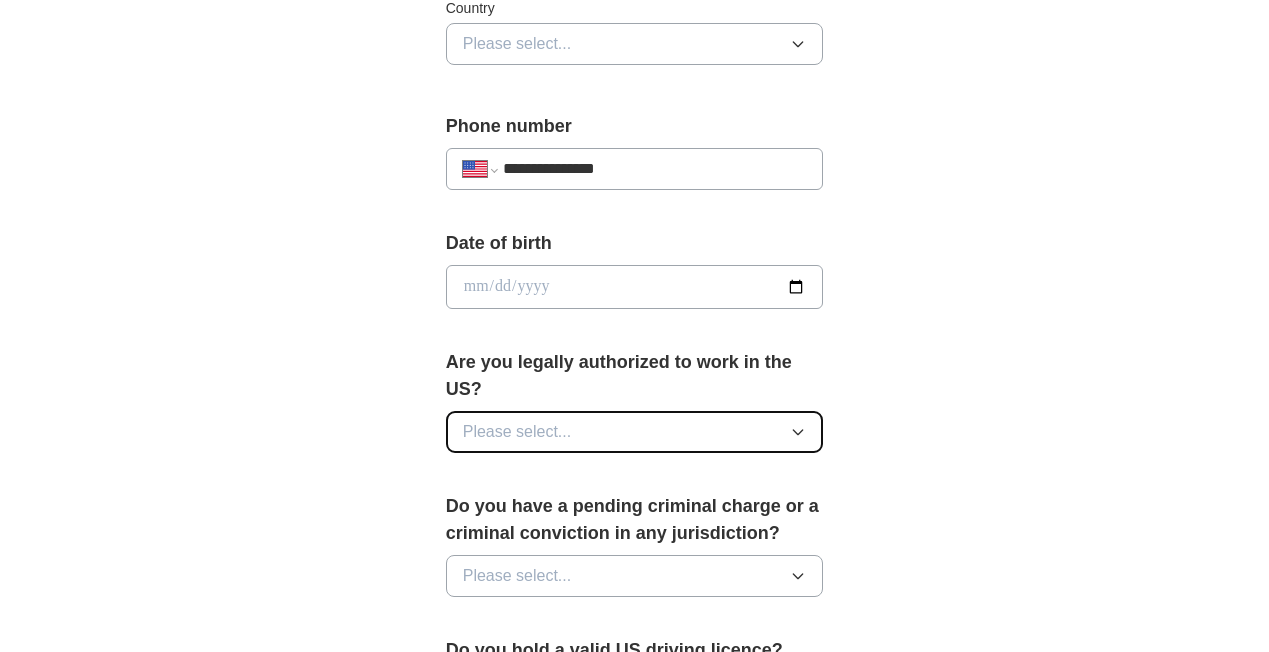 click on "Please select..." at bounding box center [635, 432] 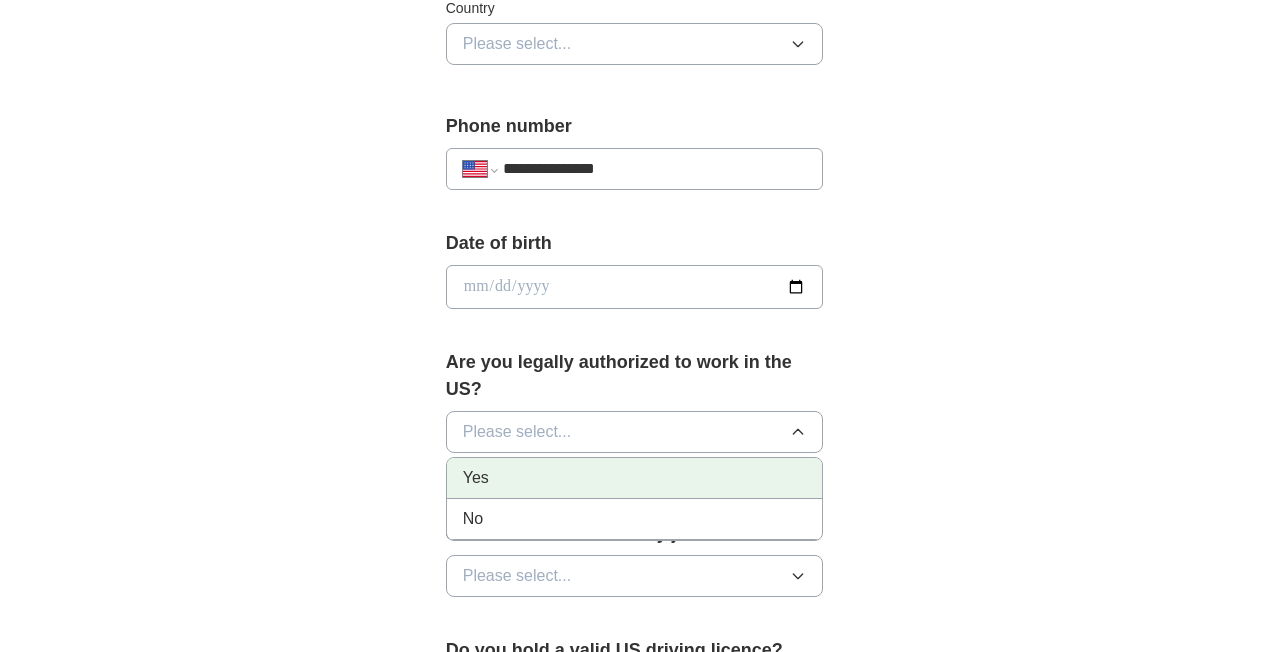 click on "Yes" at bounding box center [635, 478] 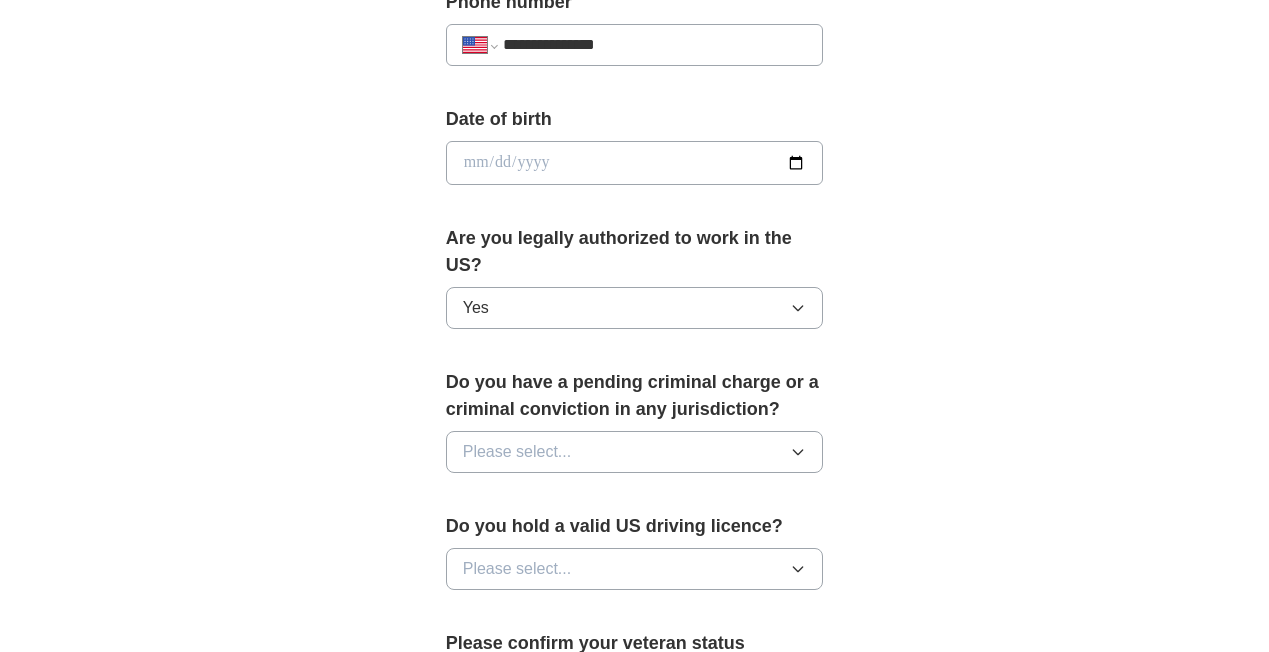 scroll, scrollTop: 870, scrollLeft: 0, axis: vertical 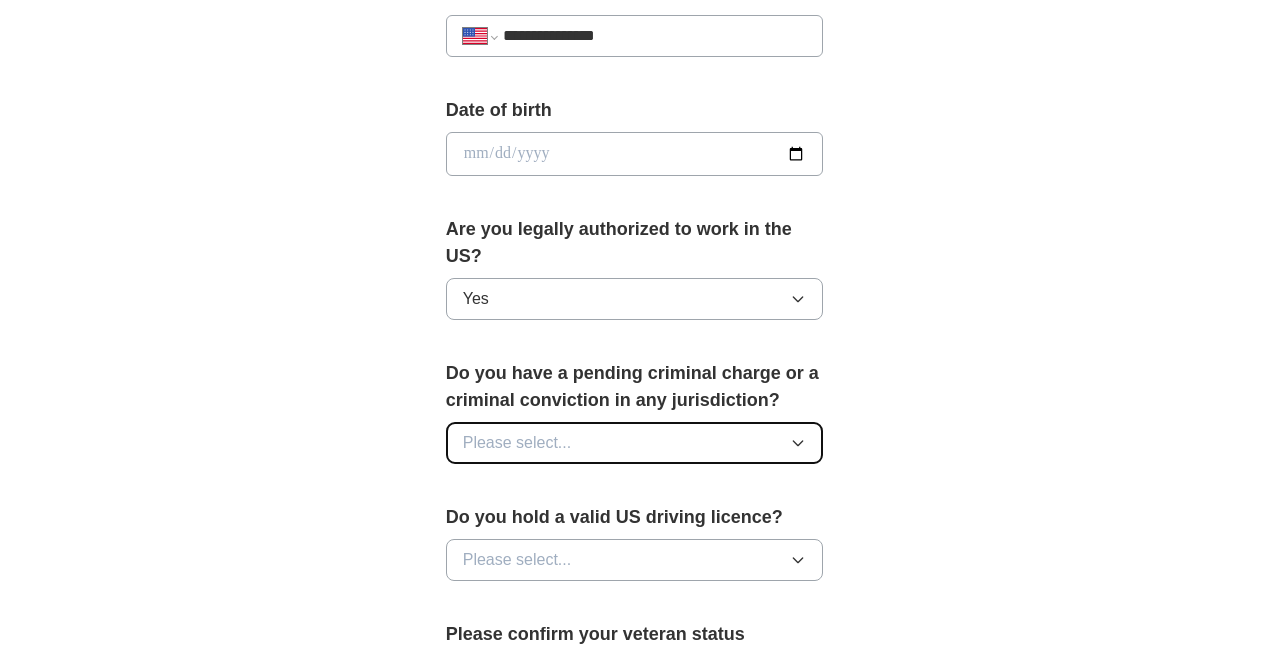 click on "Please select..." at bounding box center (635, 443) 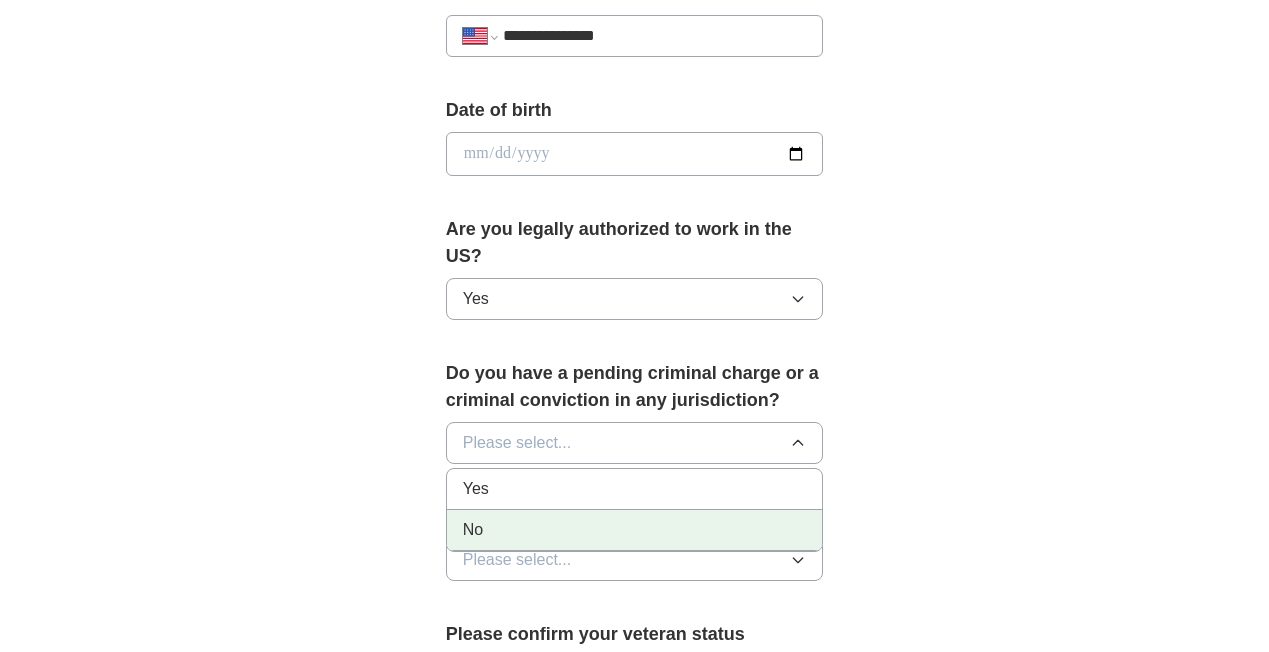 click on "No" at bounding box center (635, 530) 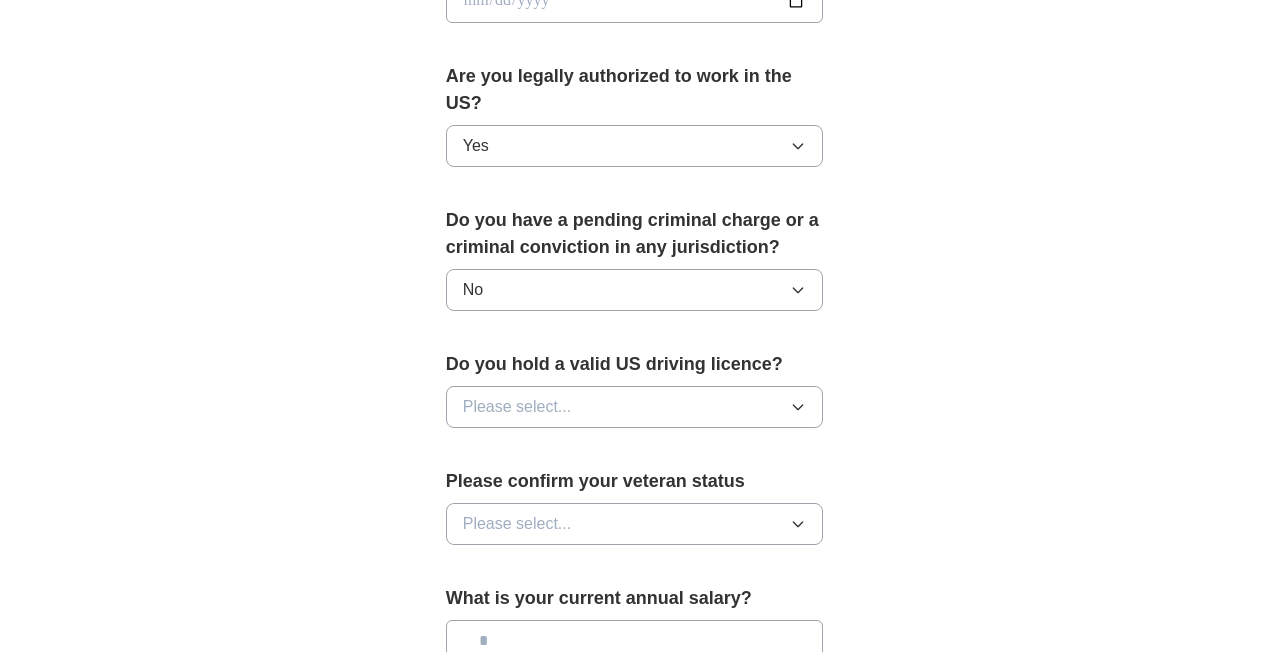 scroll, scrollTop: 1034, scrollLeft: 0, axis: vertical 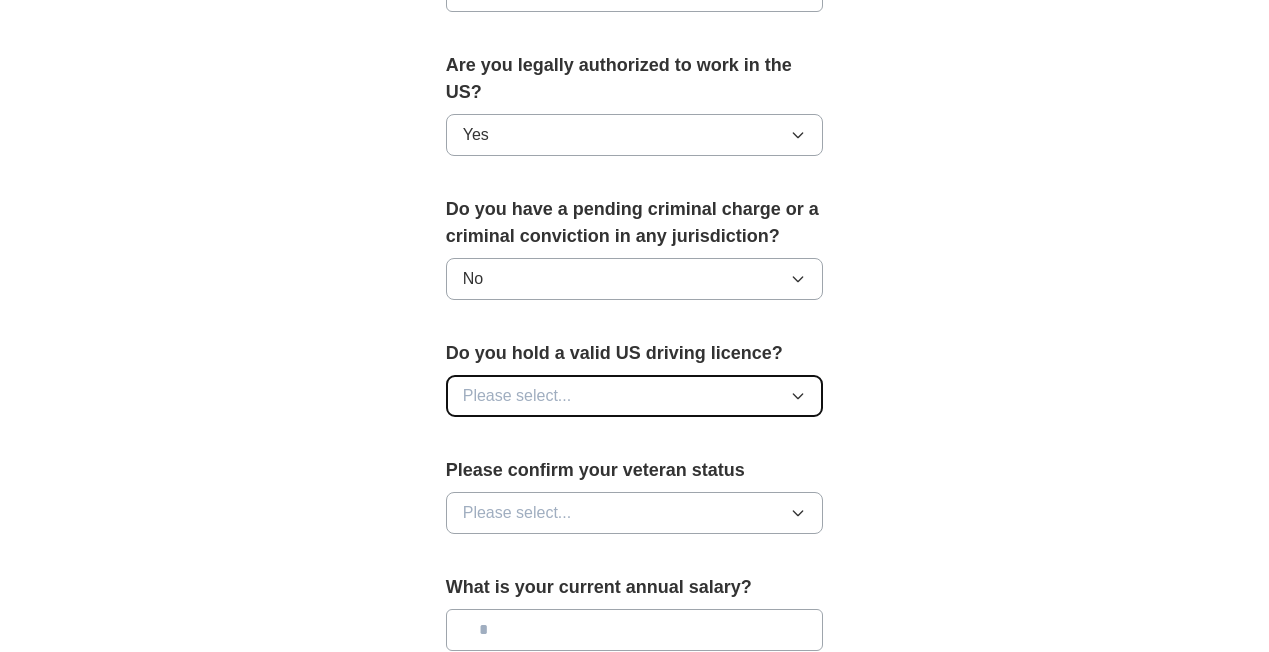 click on "Please select..." at bounding box center (635, 396) 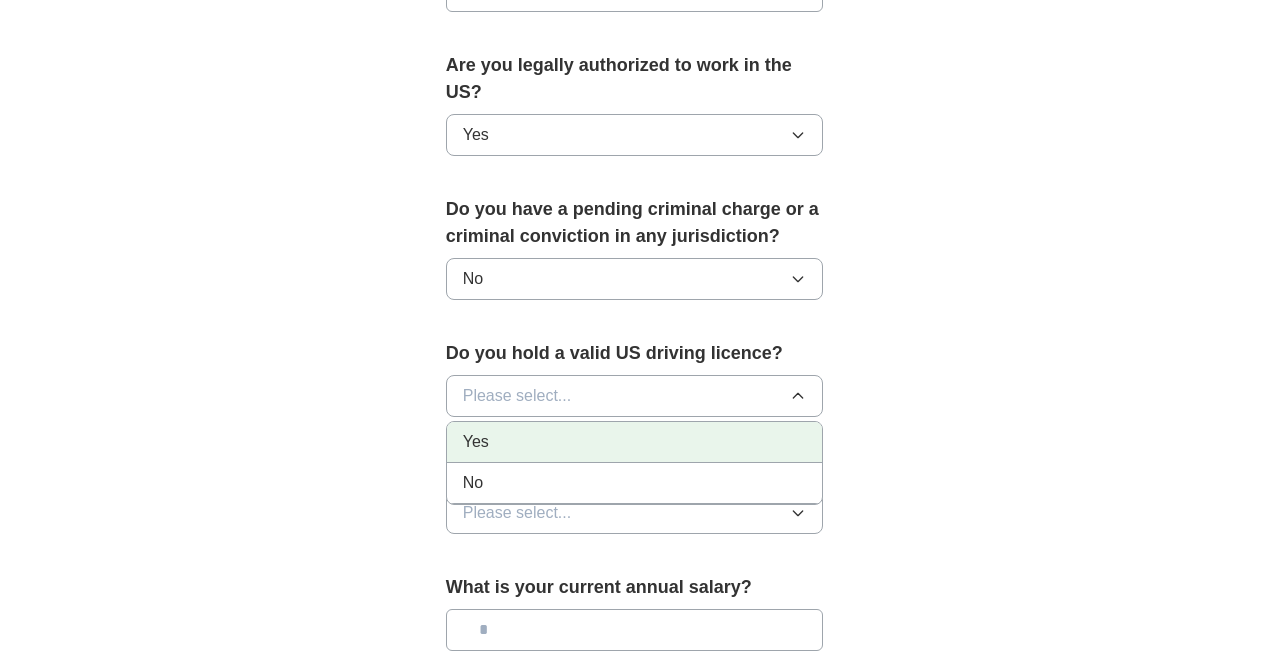 click on "Yes" at bounding box center (635, 442) 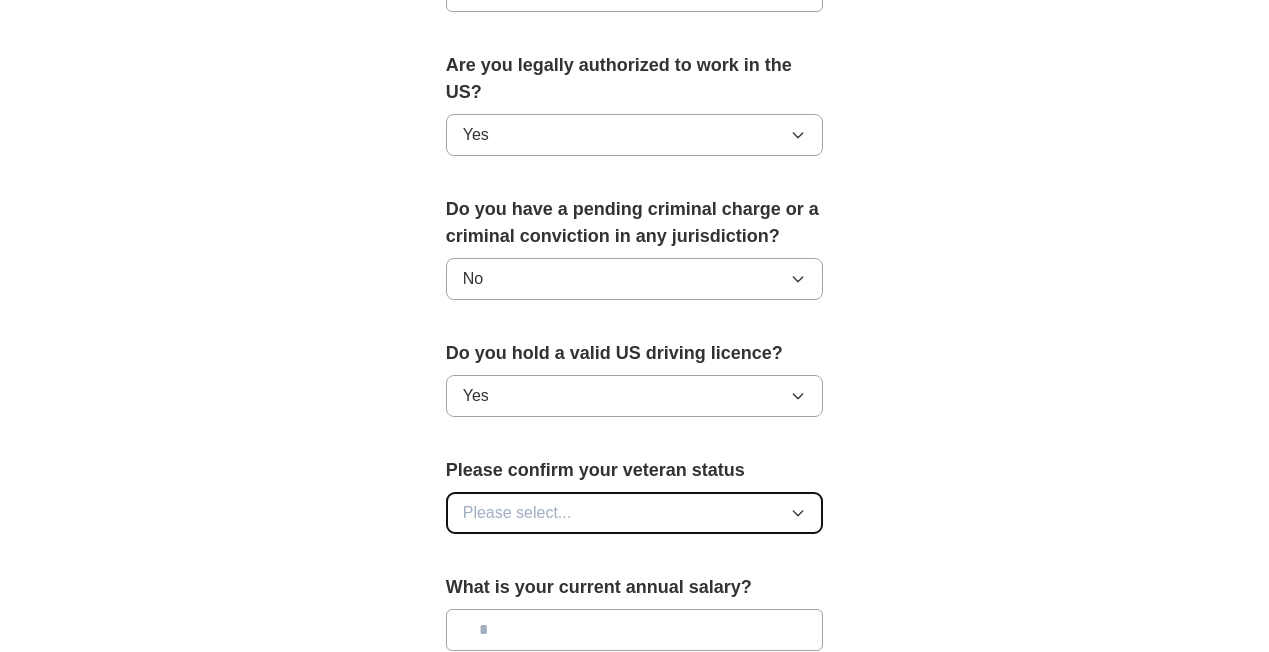 click on "Please select..." at bounding box center [635, 513] 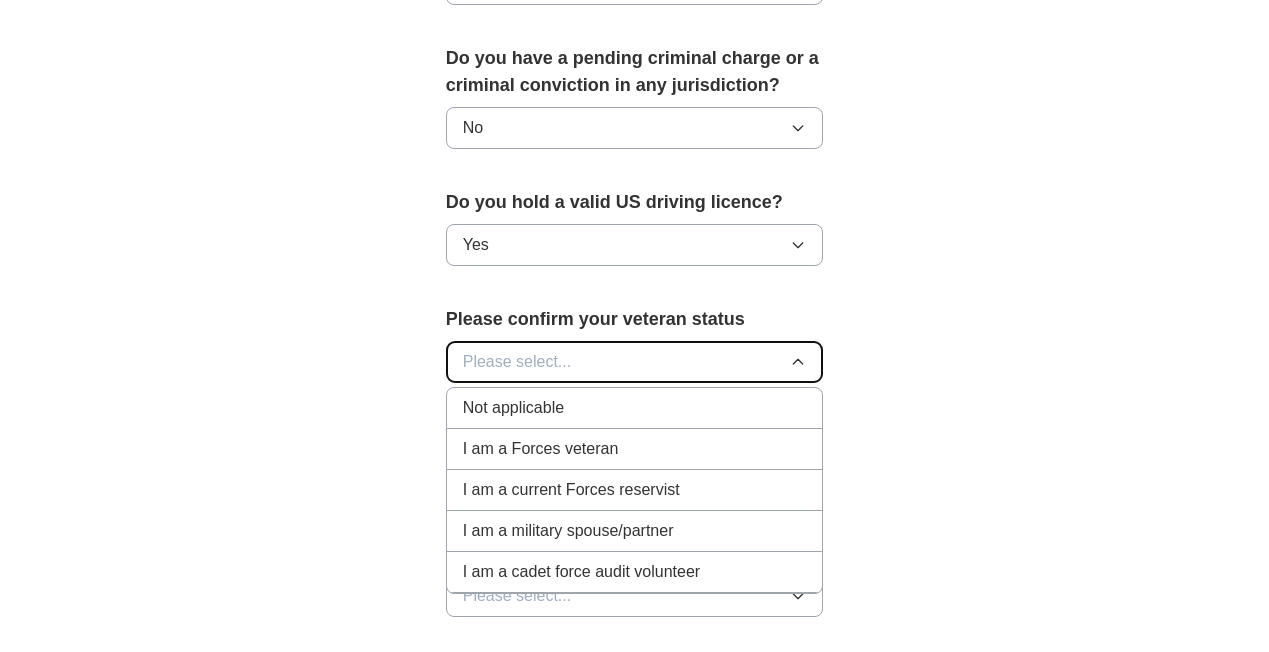 scroll, scrollTop: 1195, scrollLeft: 0, axis: vertical 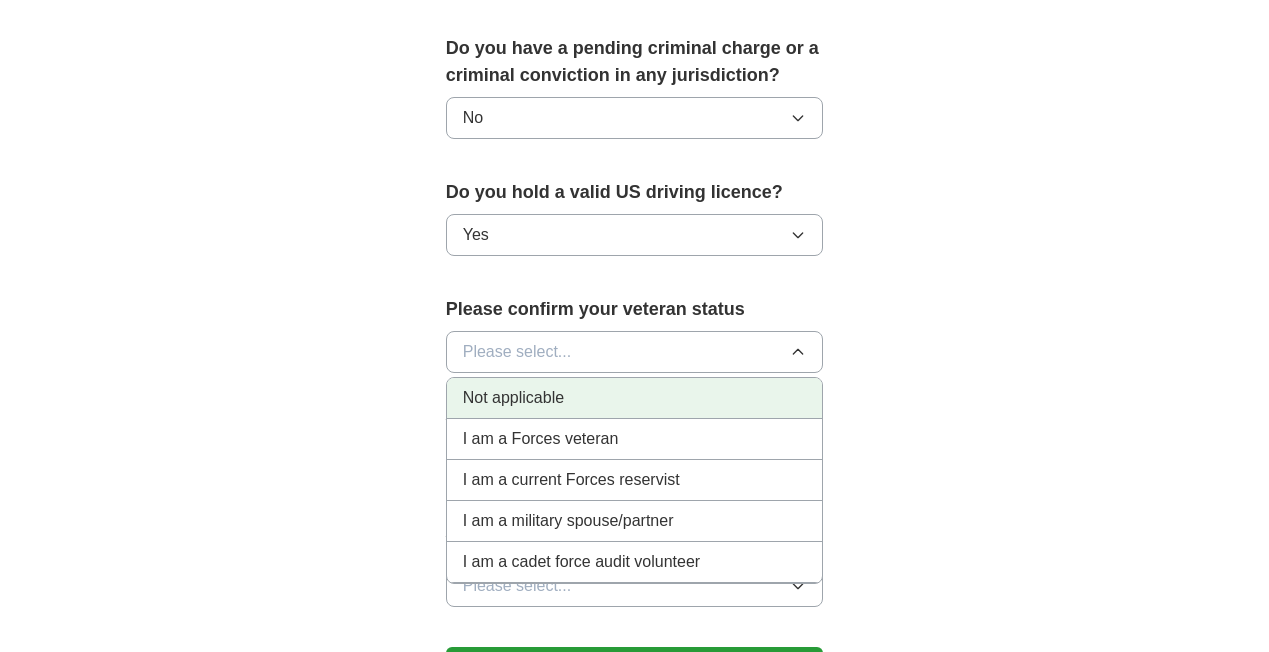 click on "Not applicable" at bounding box center [635, 398] 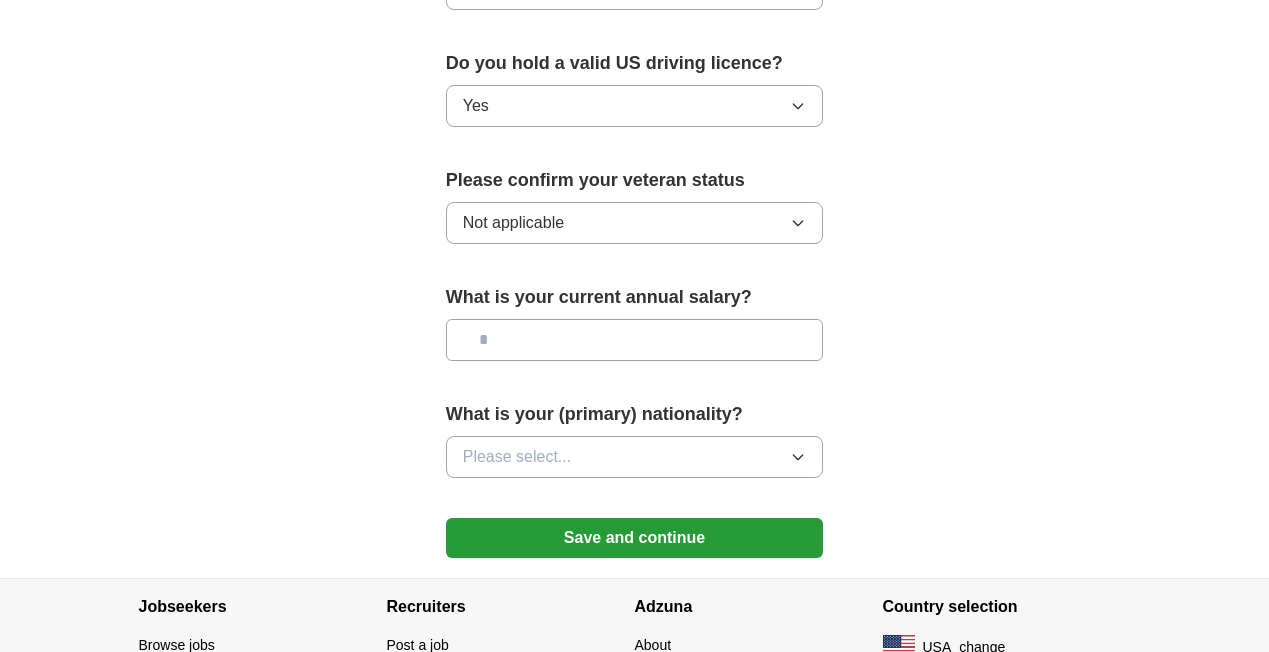 scroll, scrollTop: 1344, scrollLeft: 0, axis: vertical 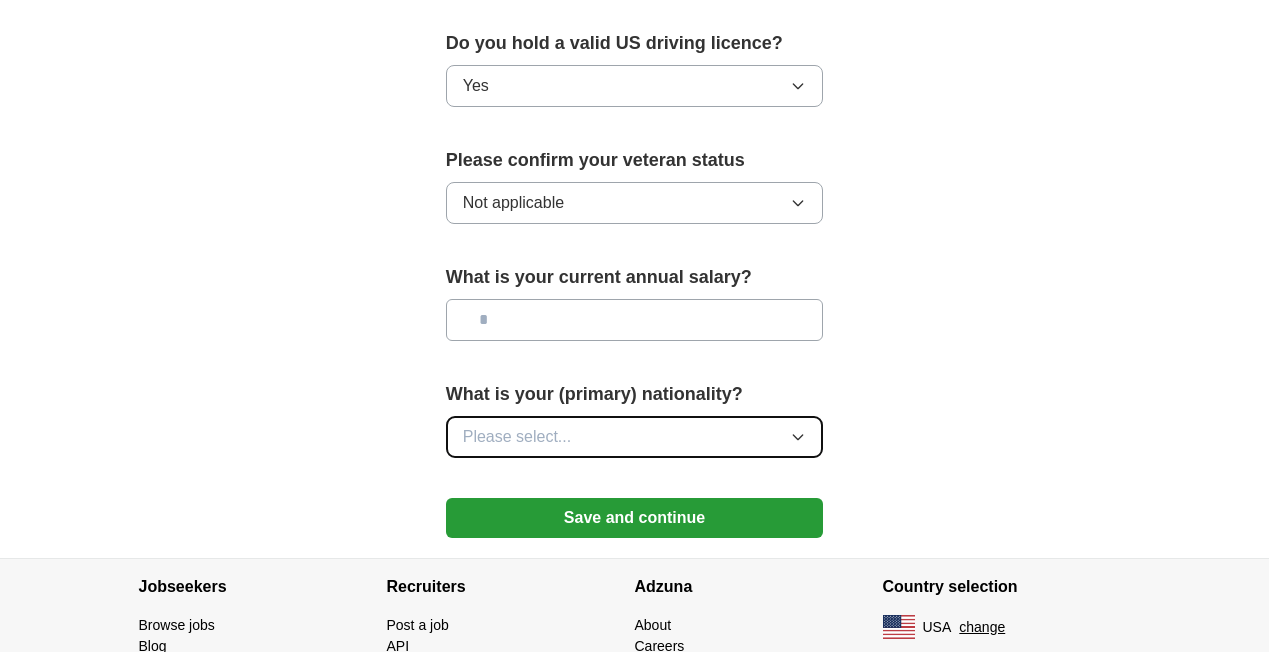 click 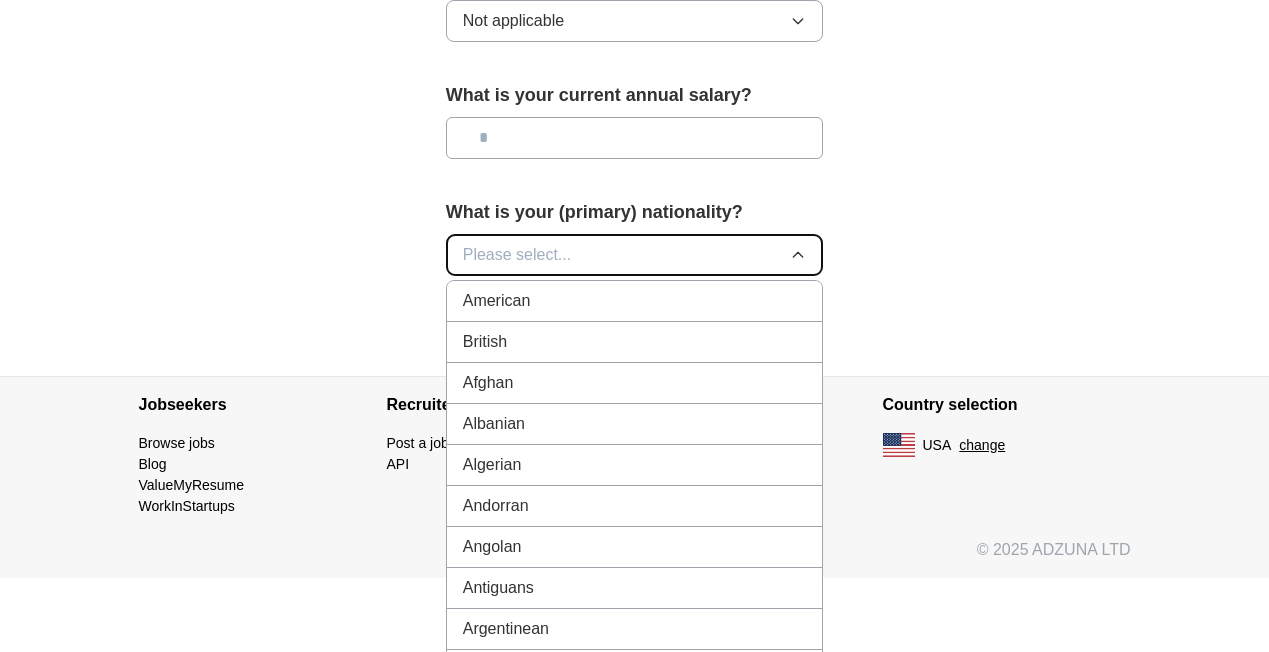scroll, scrollTop: 1529, scrollLeft: 0, axis: vertical 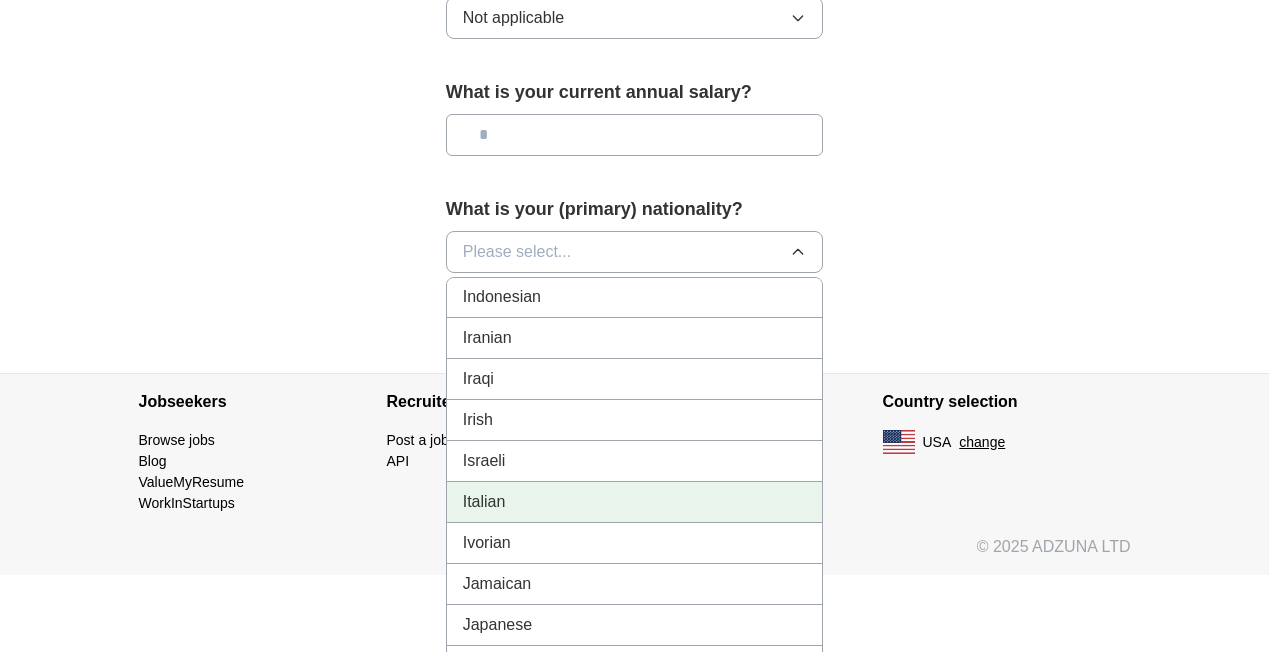 click on "Italian" at bounding box center (635, 502) 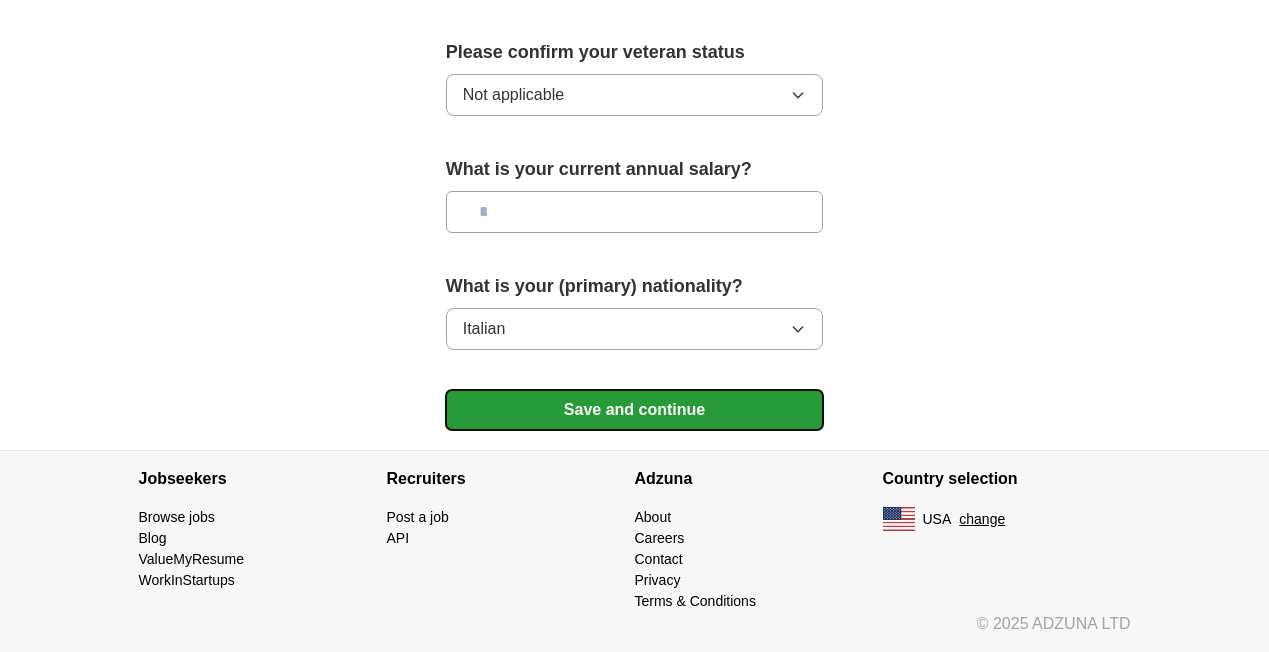 click on "Save and continue" at bounding box center (635, 410) 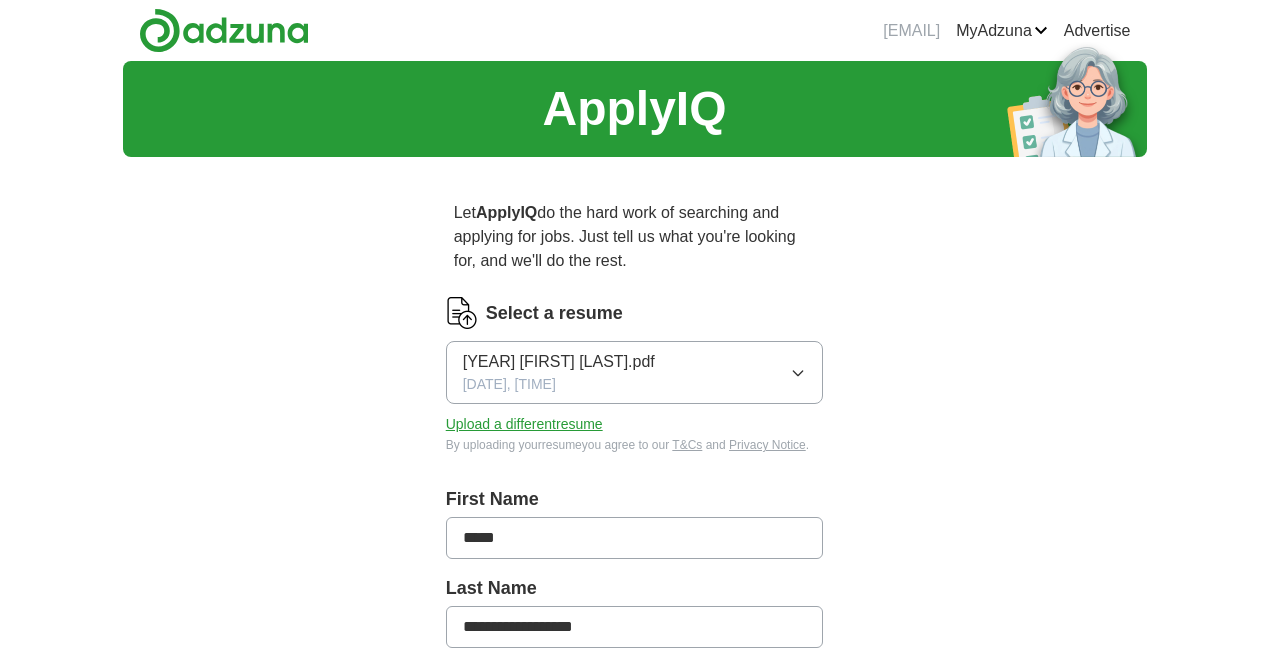 scroll, scrollTop: 0, scrollLeft: 0, axis: both 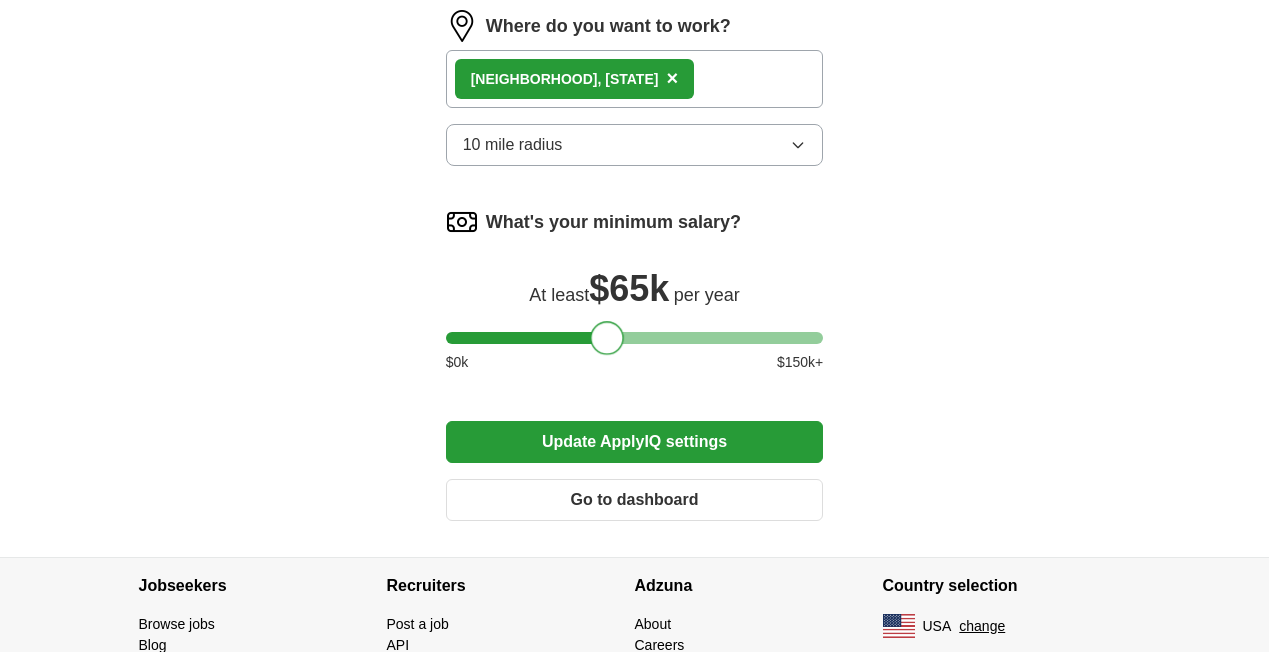 drag, startPoint x: 448, startPoint y: 340, endPoint x: 596, endPoint y: 350, distance: 148.33745 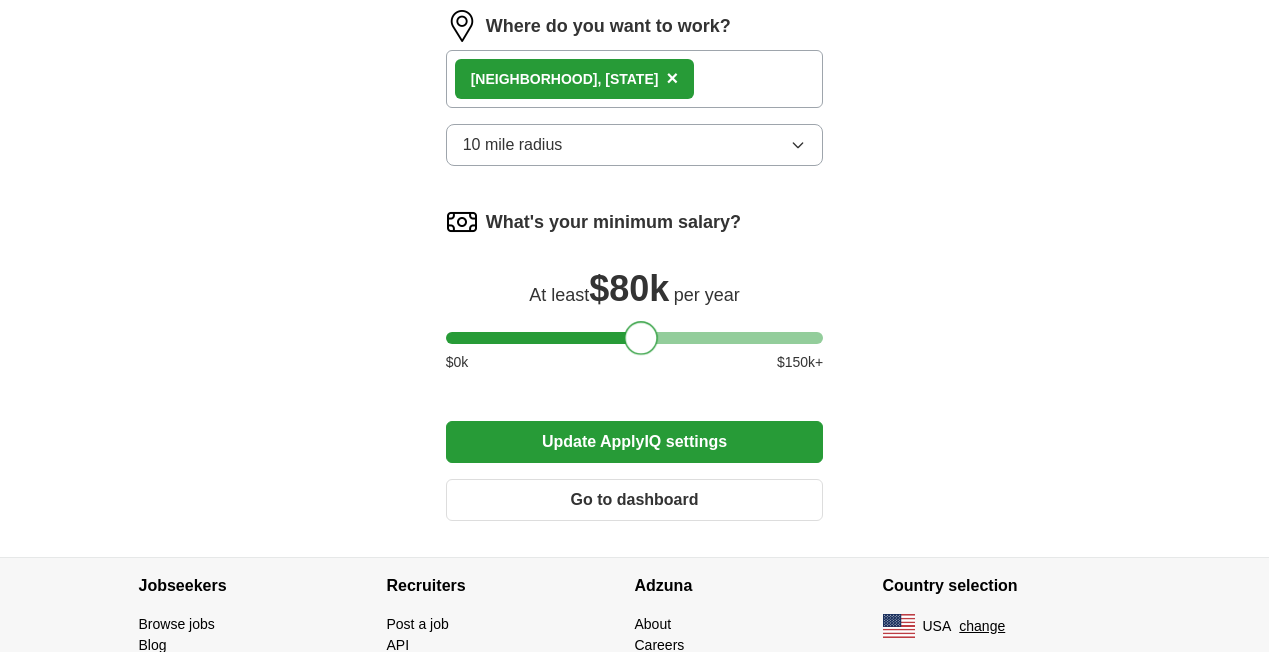 drag, startPoint x: 606, startPoint y: 342, endPoint x: 639, endPoint y: 333, distance: 34.20526 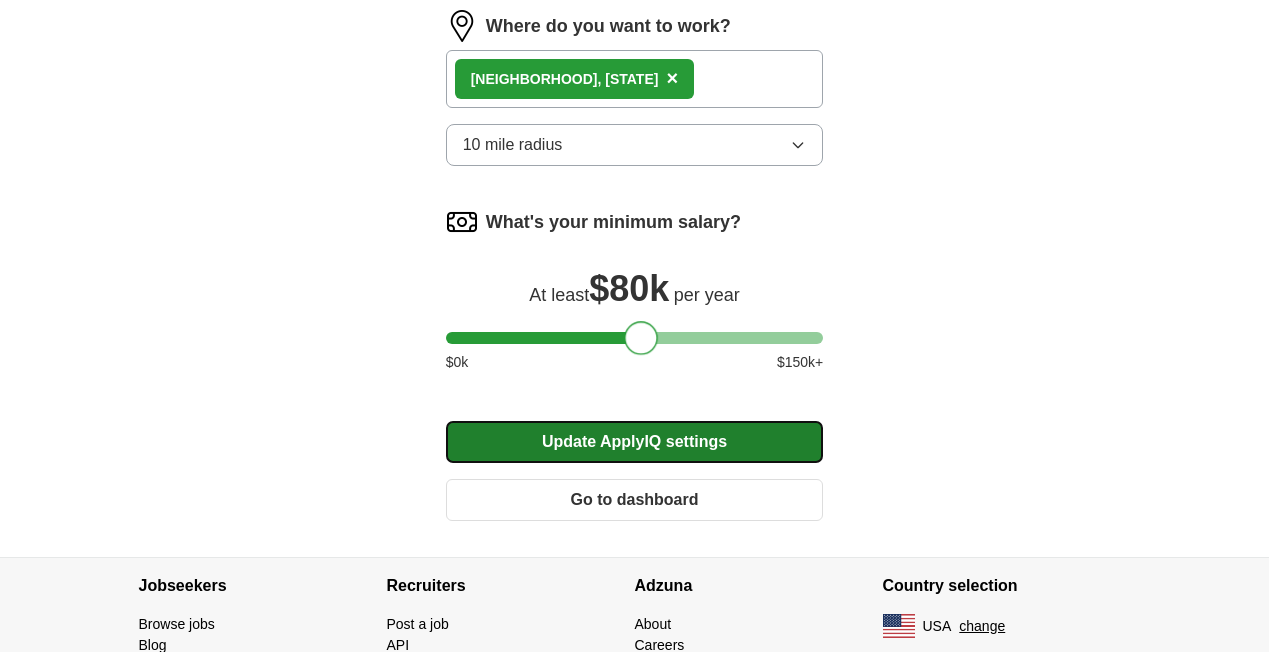 click on "Update ApplyIQ settings" at bounding box center (635, 442) 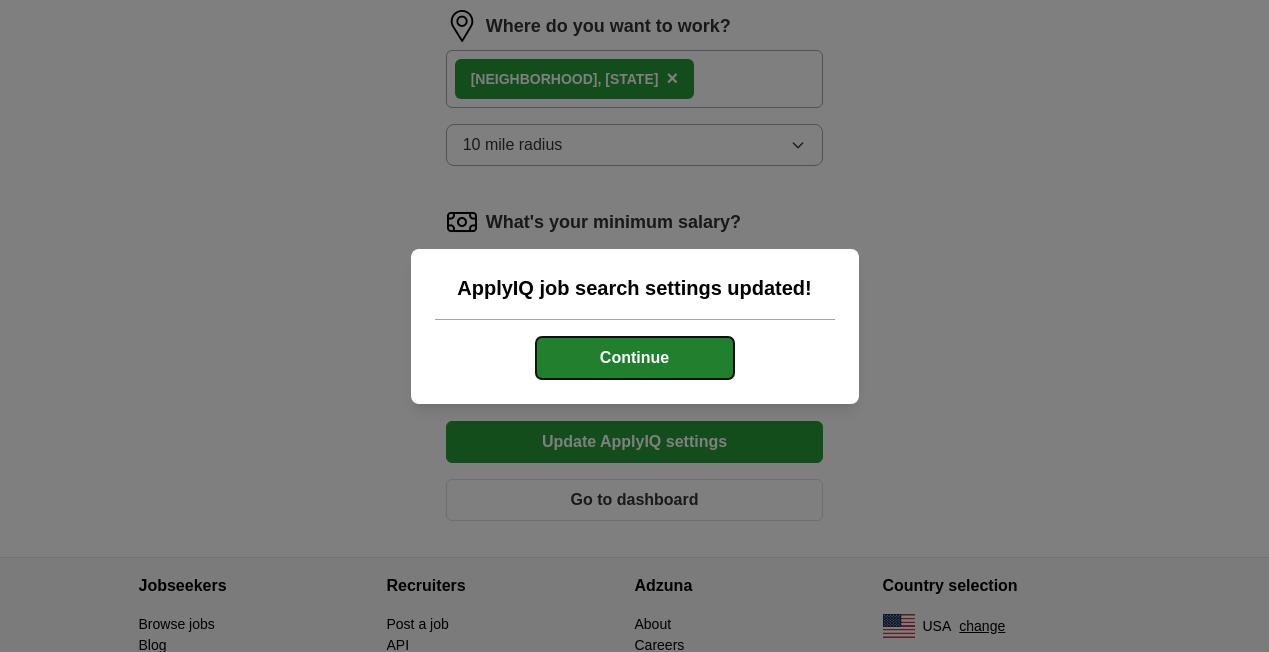 click on "Continue" at bounding box center (635, 358) 